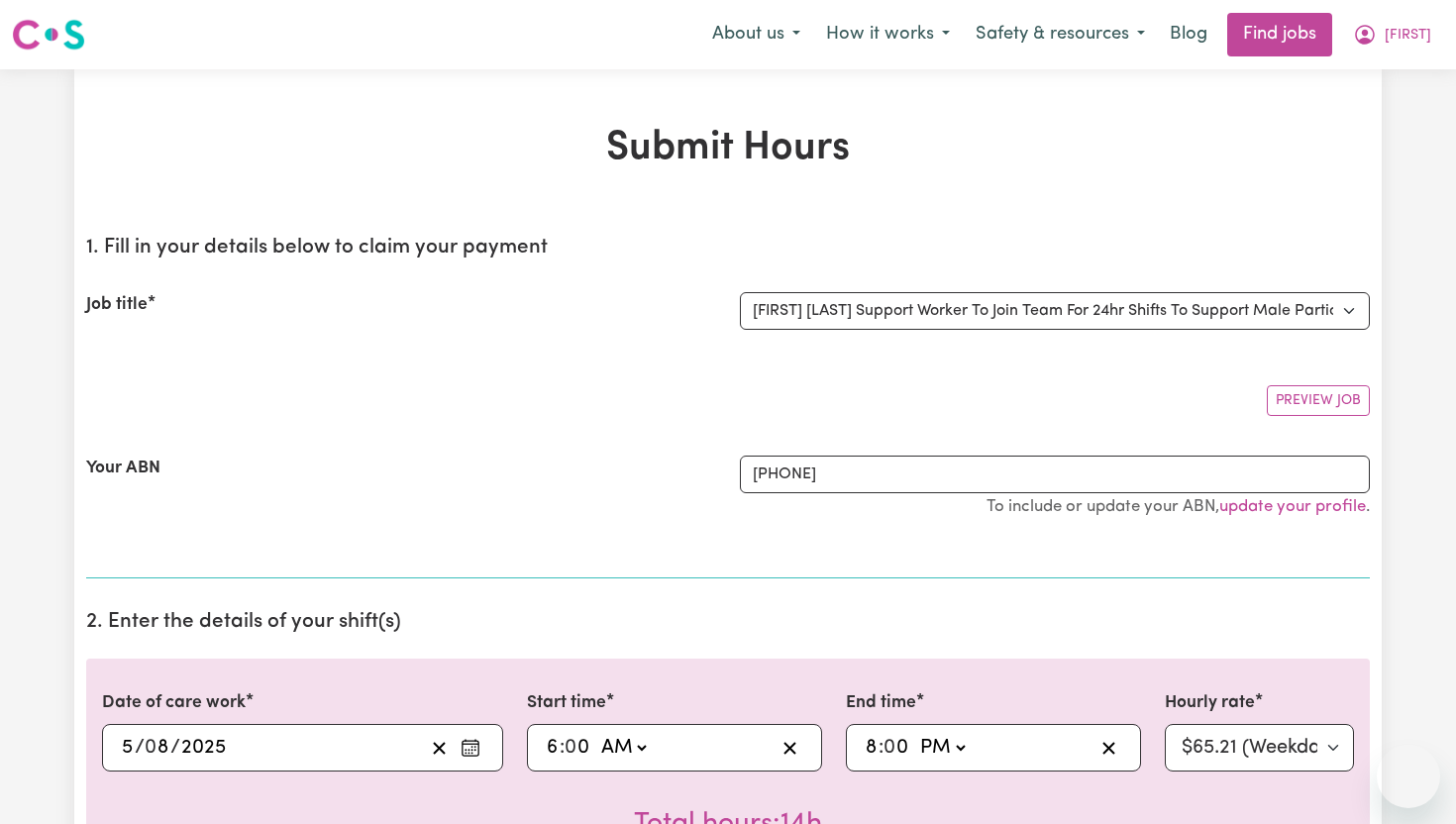 select on "14121" 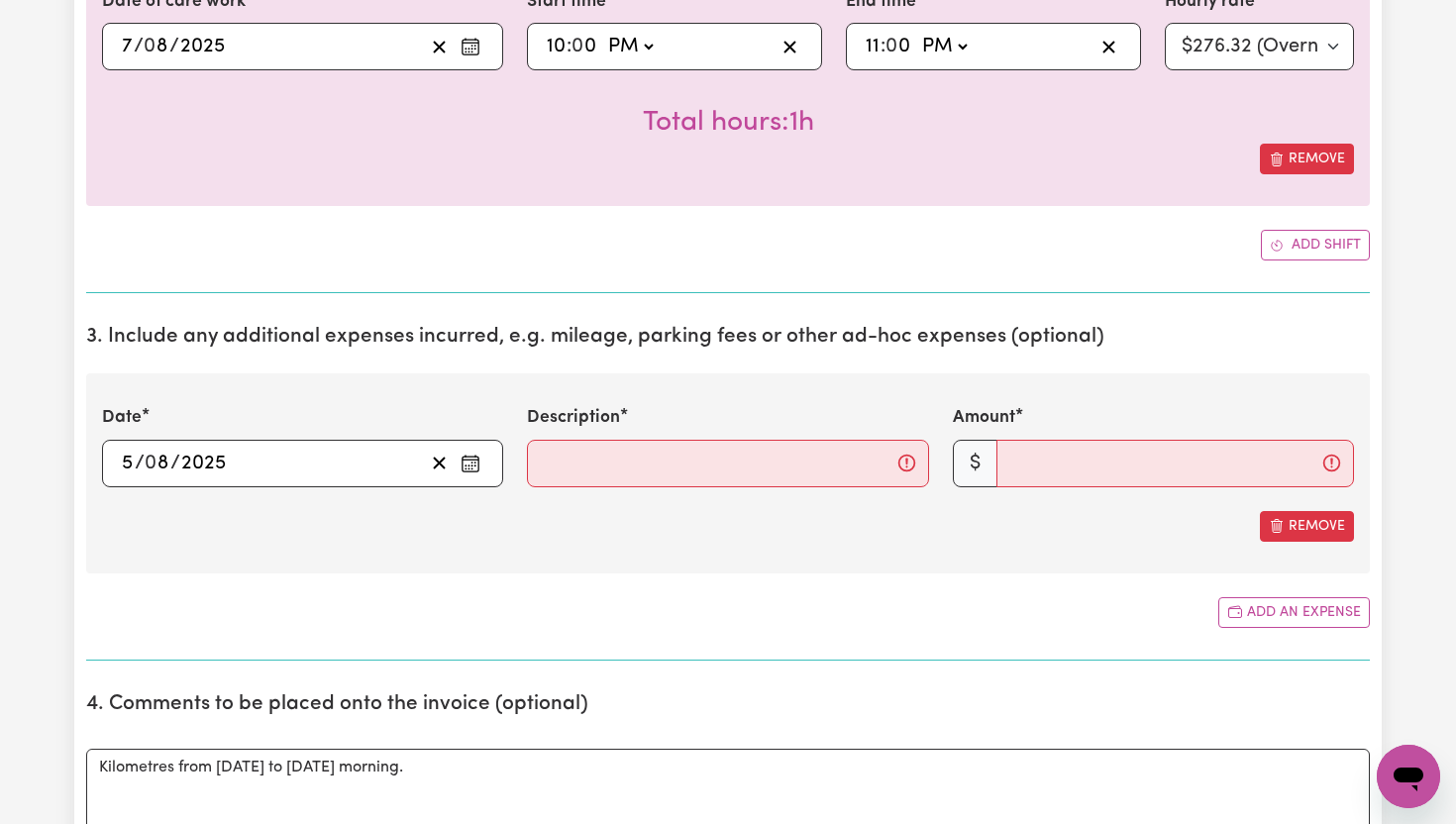 scroll, scrollTop: 0, scrollLeft: 0, axis: both 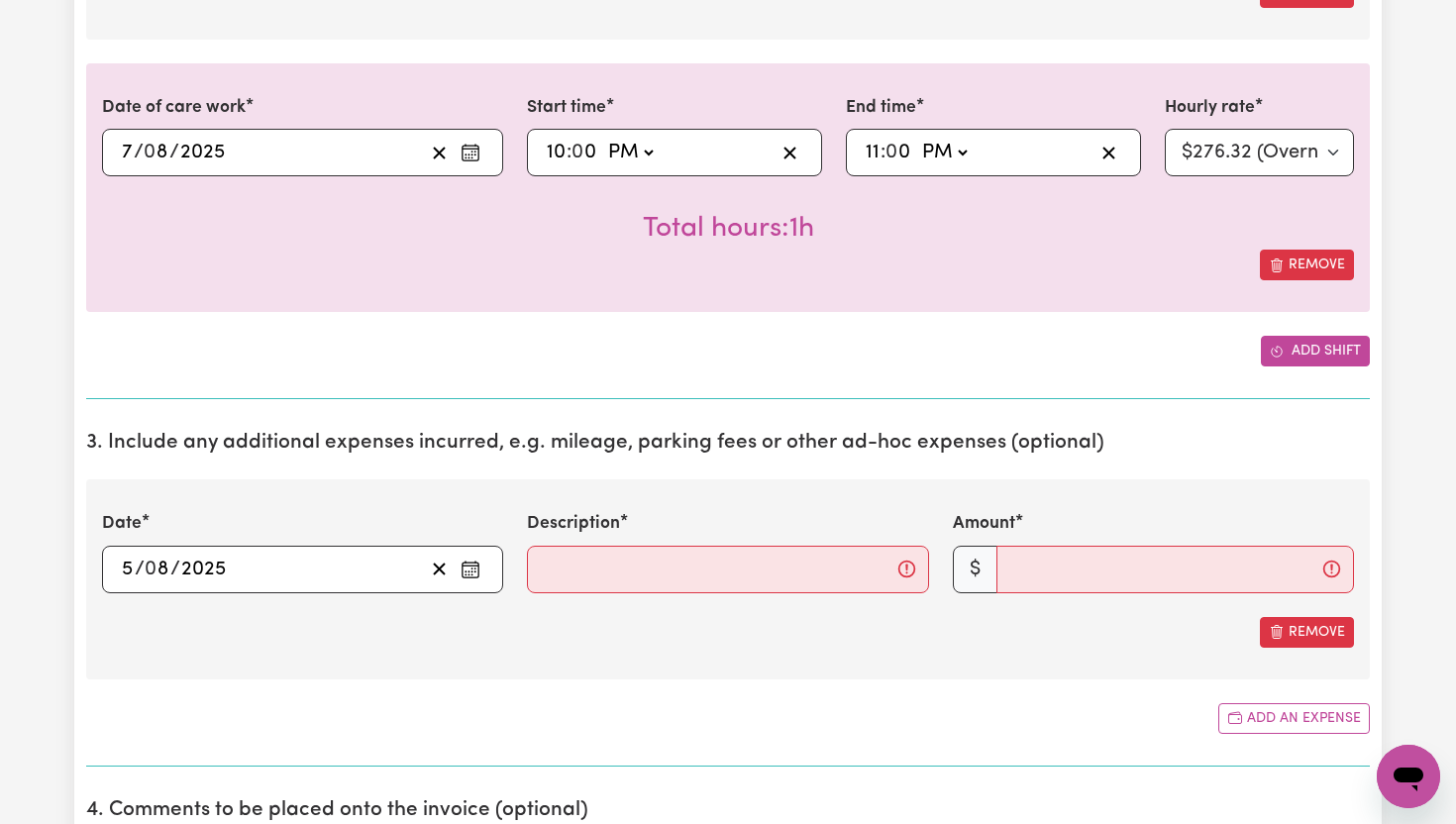 click on "Add shift" at bounding box center (1315, 351) 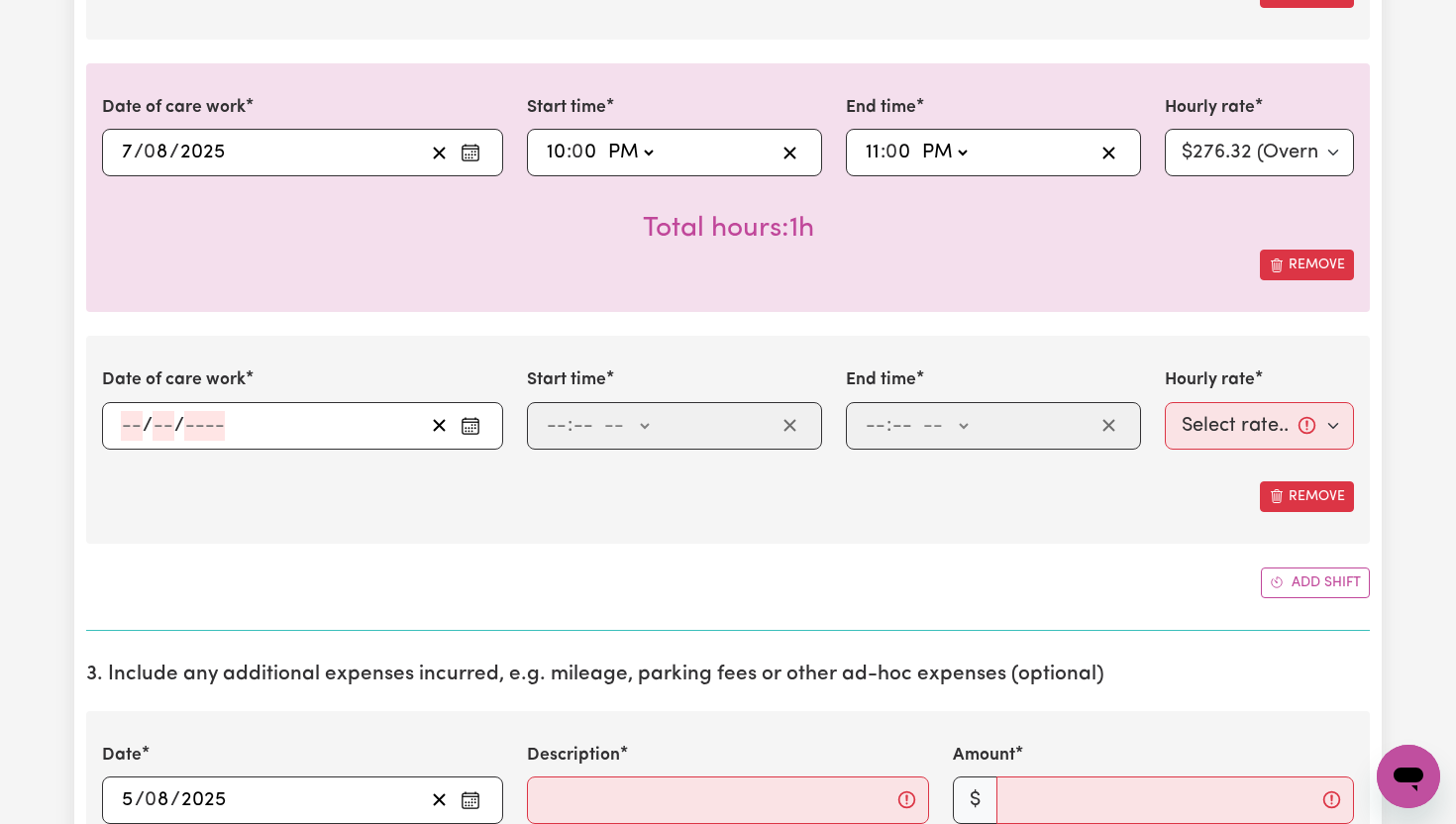 click 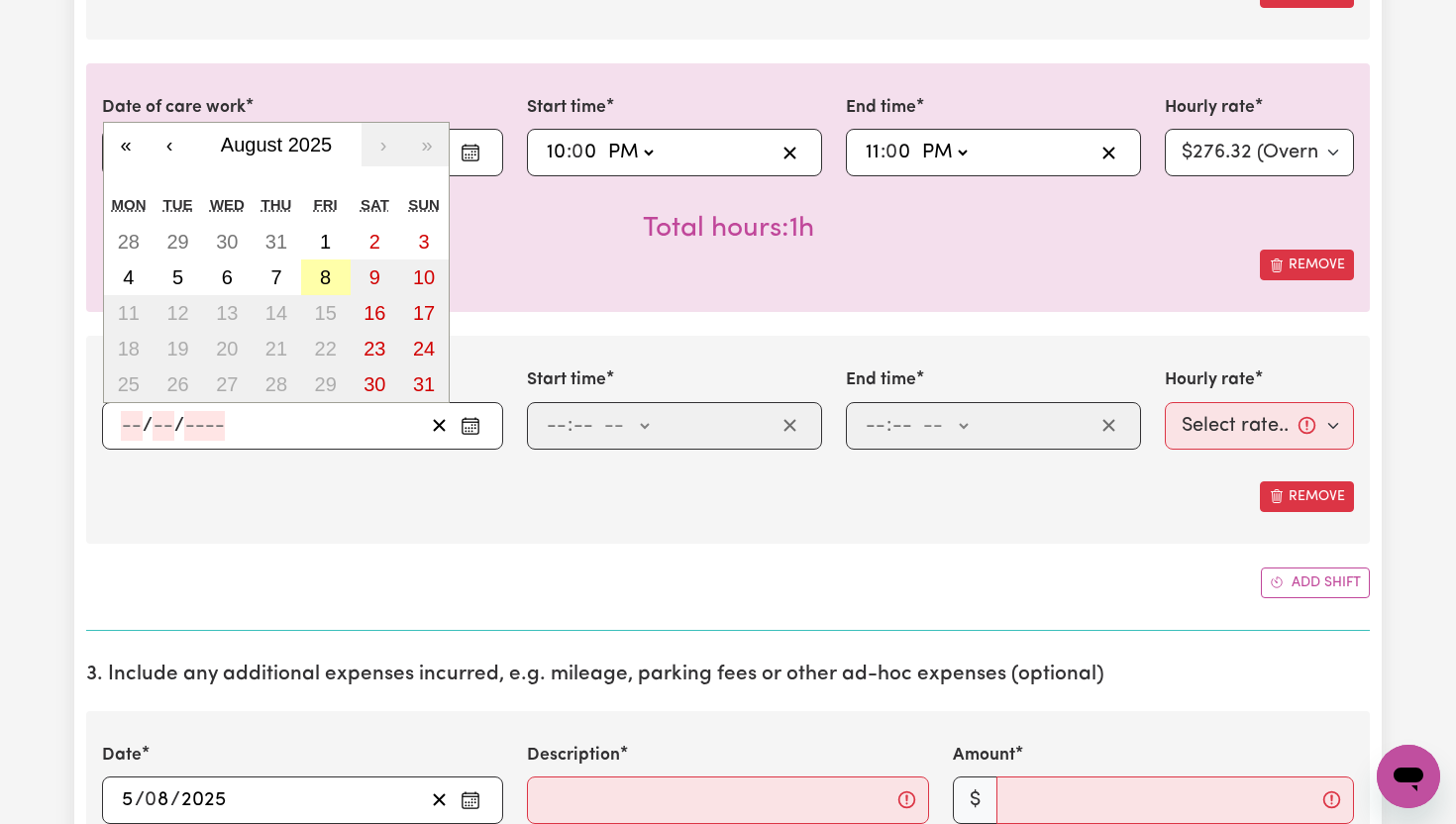 click on "8" at bounding box center (325, 277) 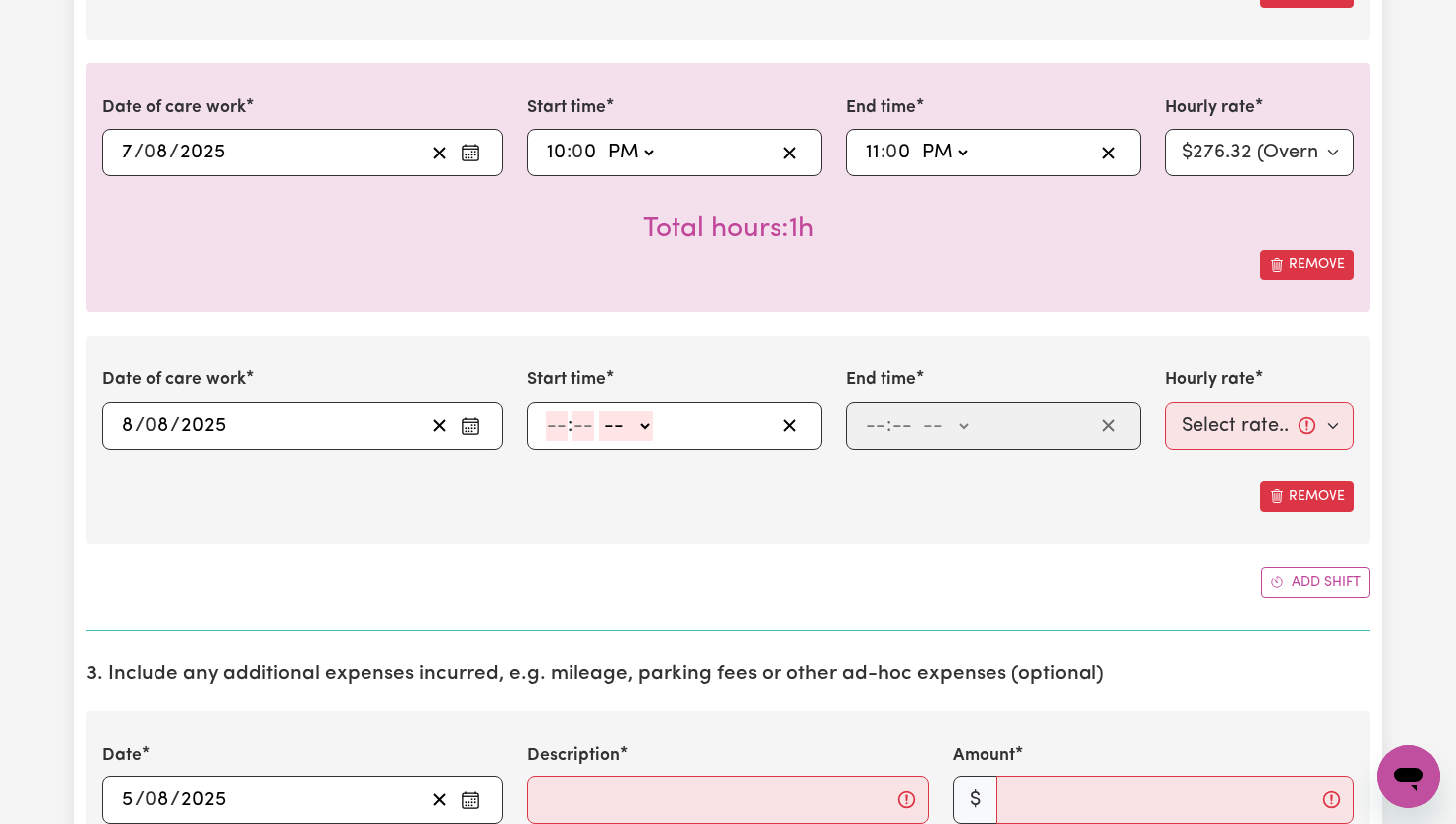 click 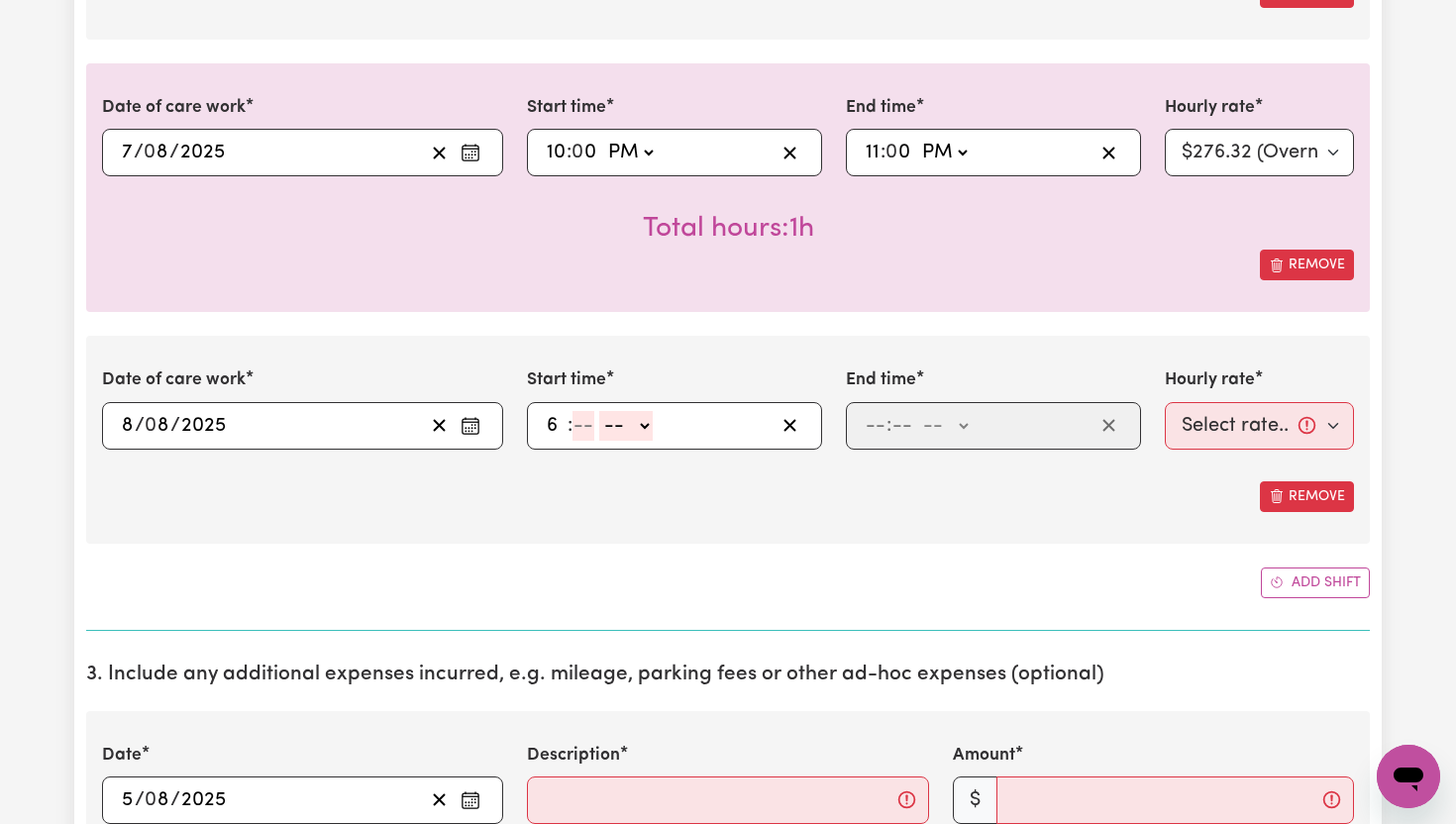 type on "6" 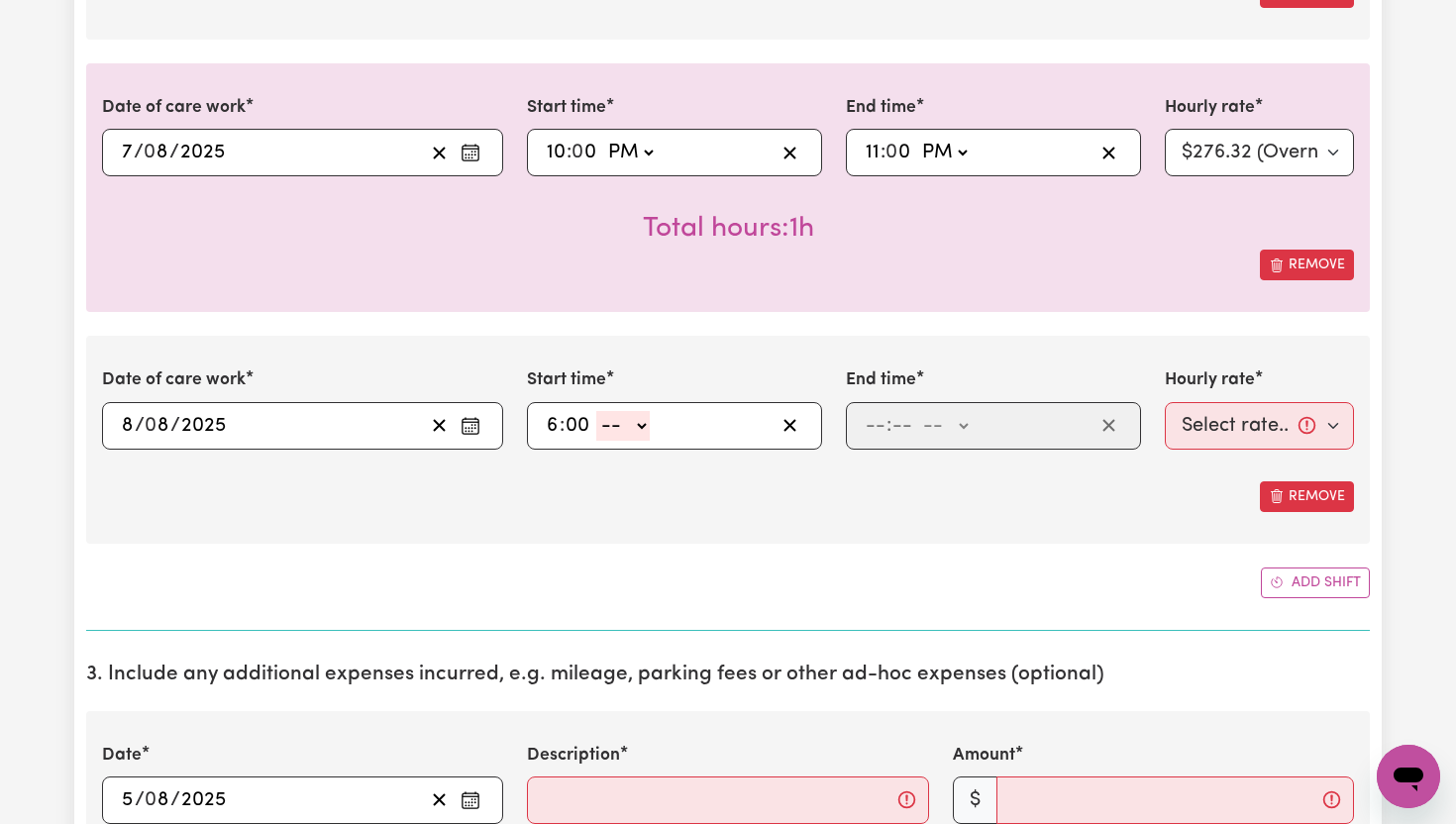 type on "00" 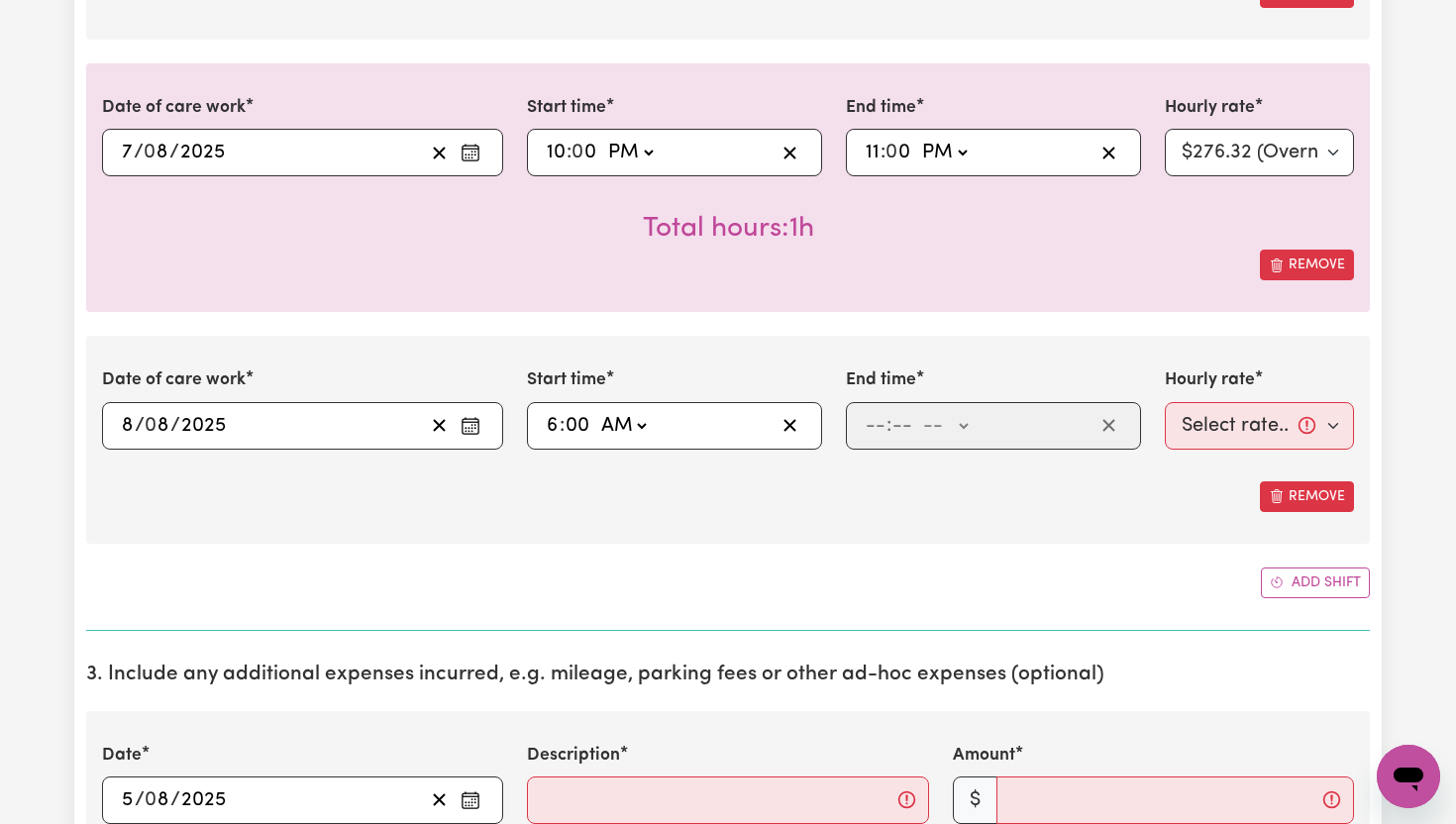 type on "06:00" 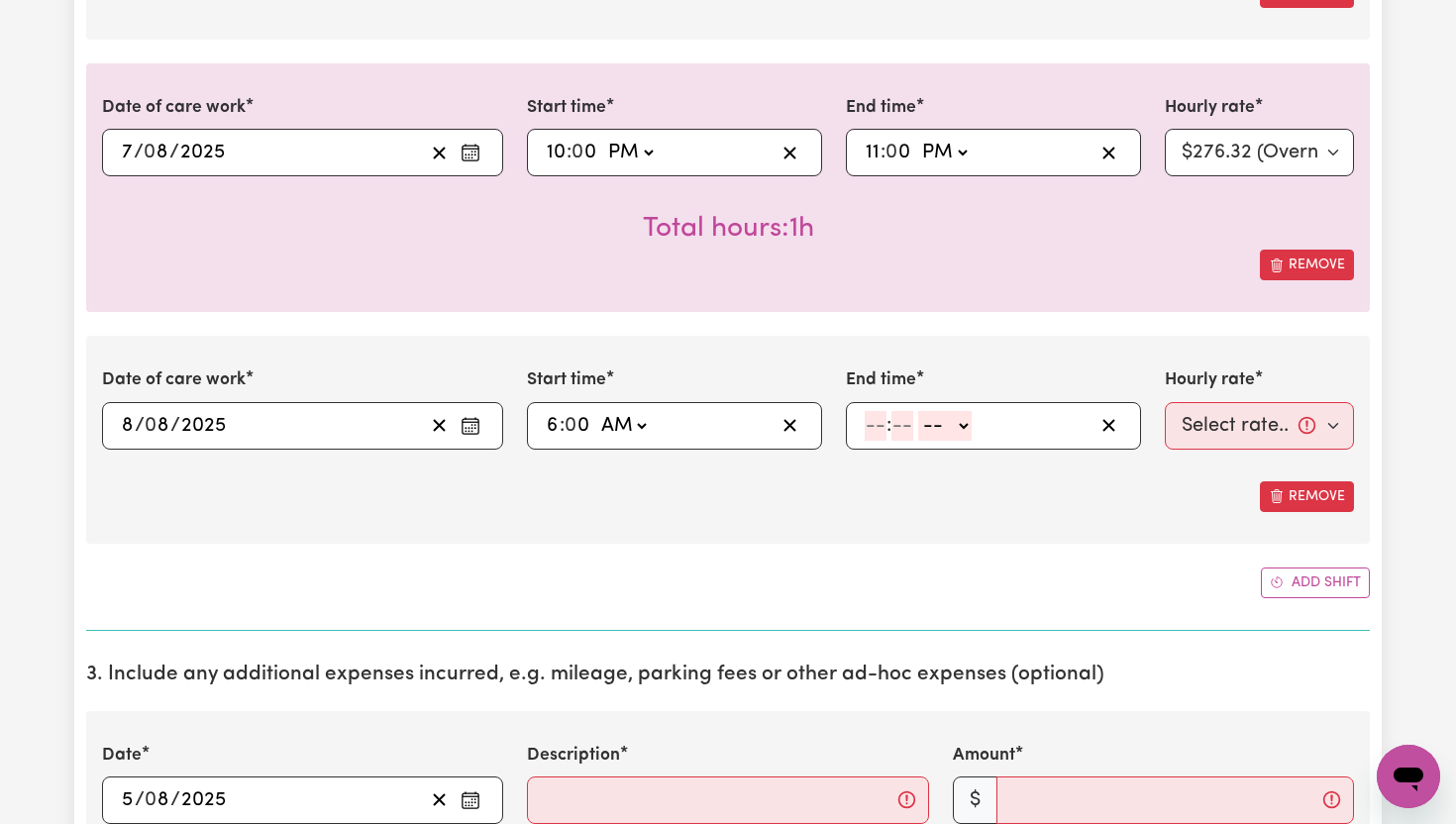 click 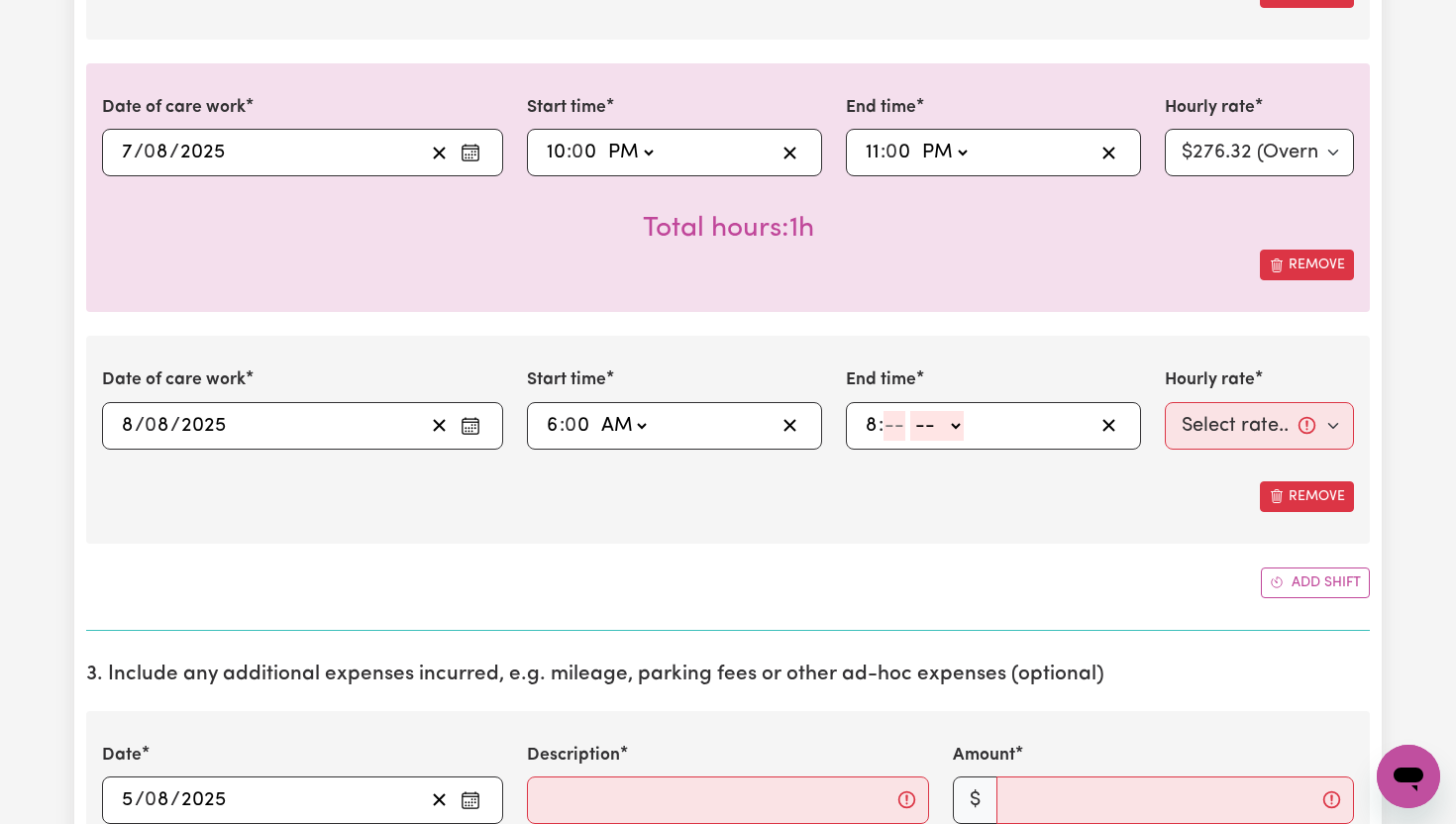 type on "8" 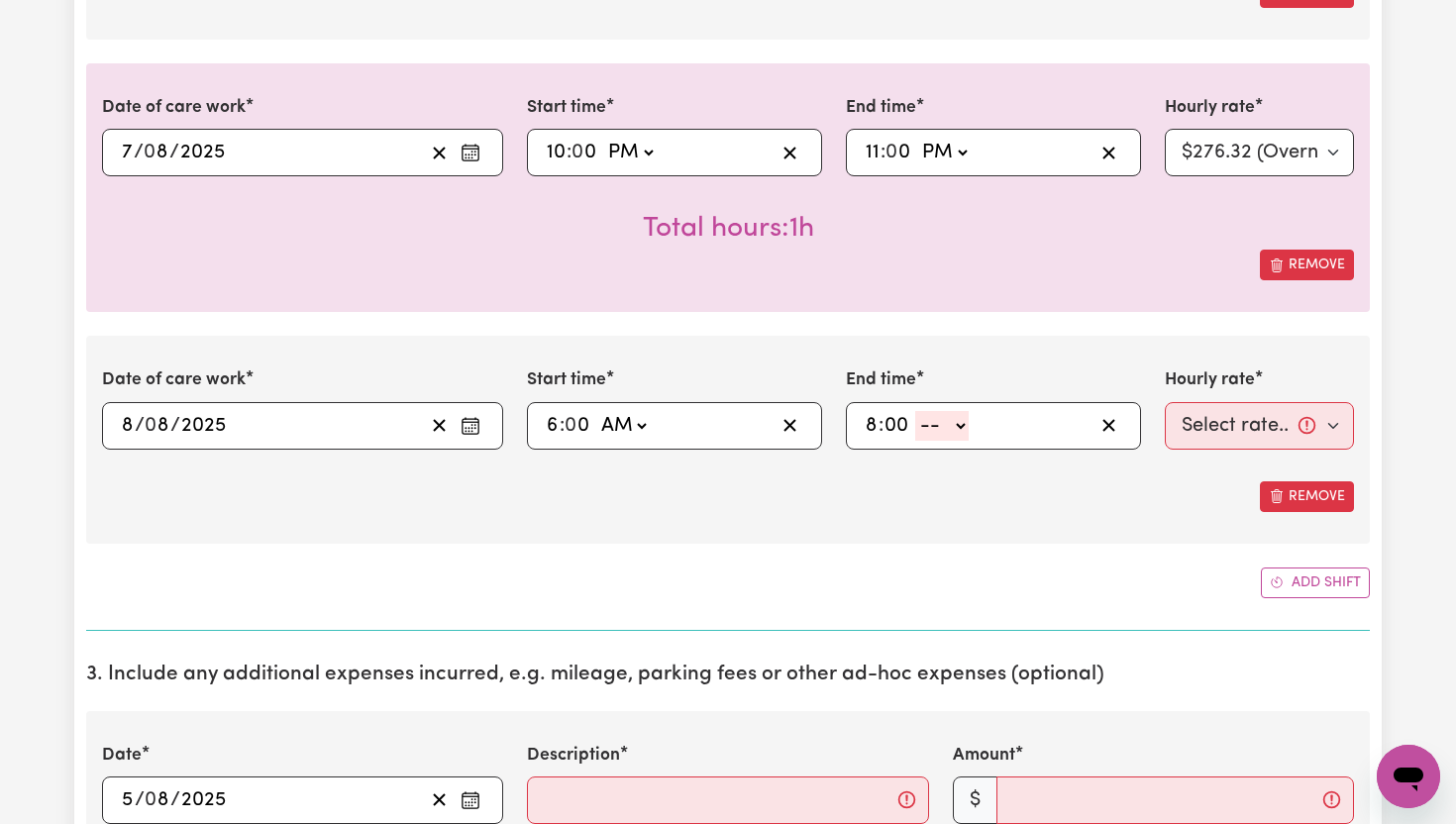 type on "00" 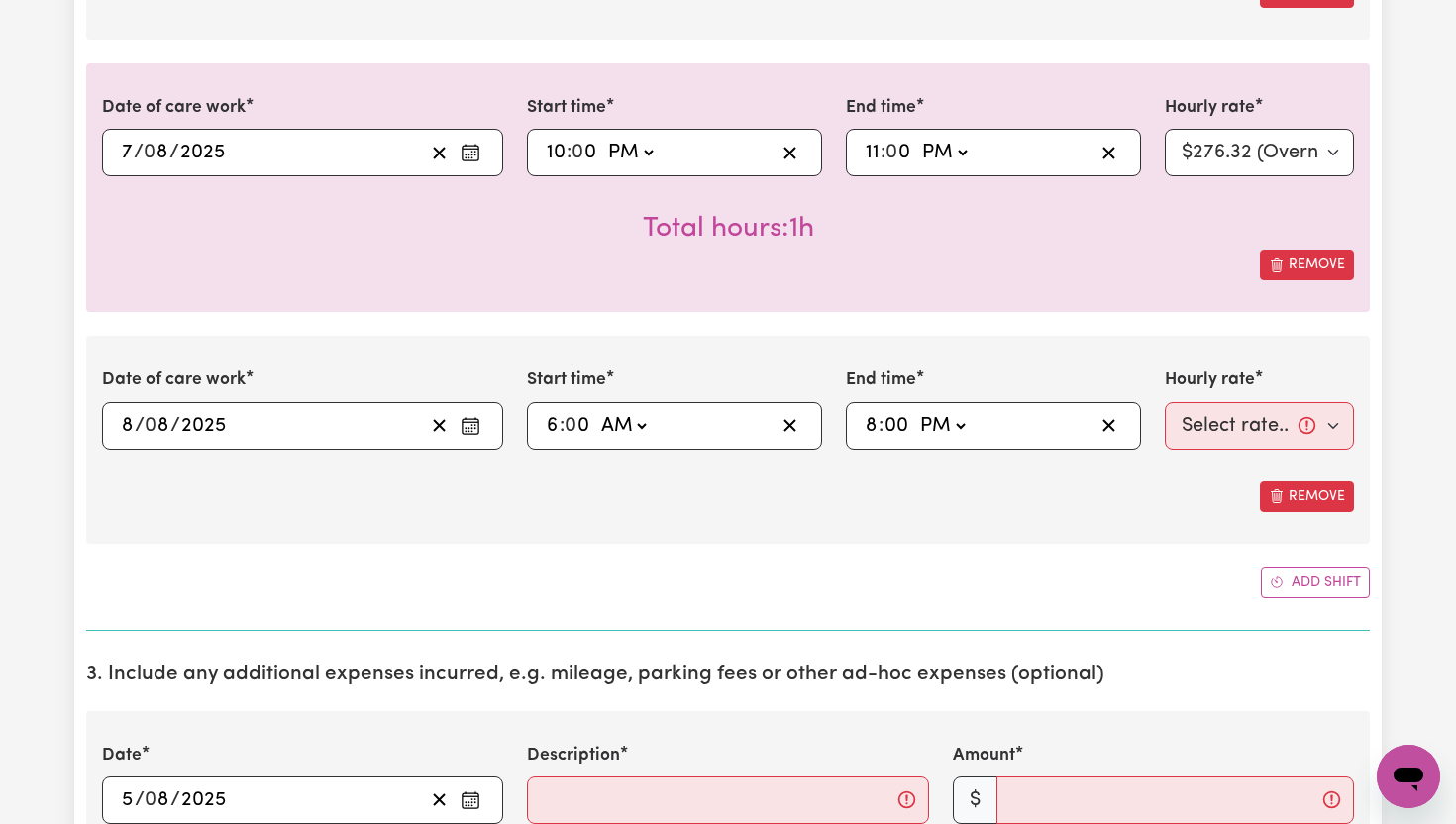 type on "20:00" 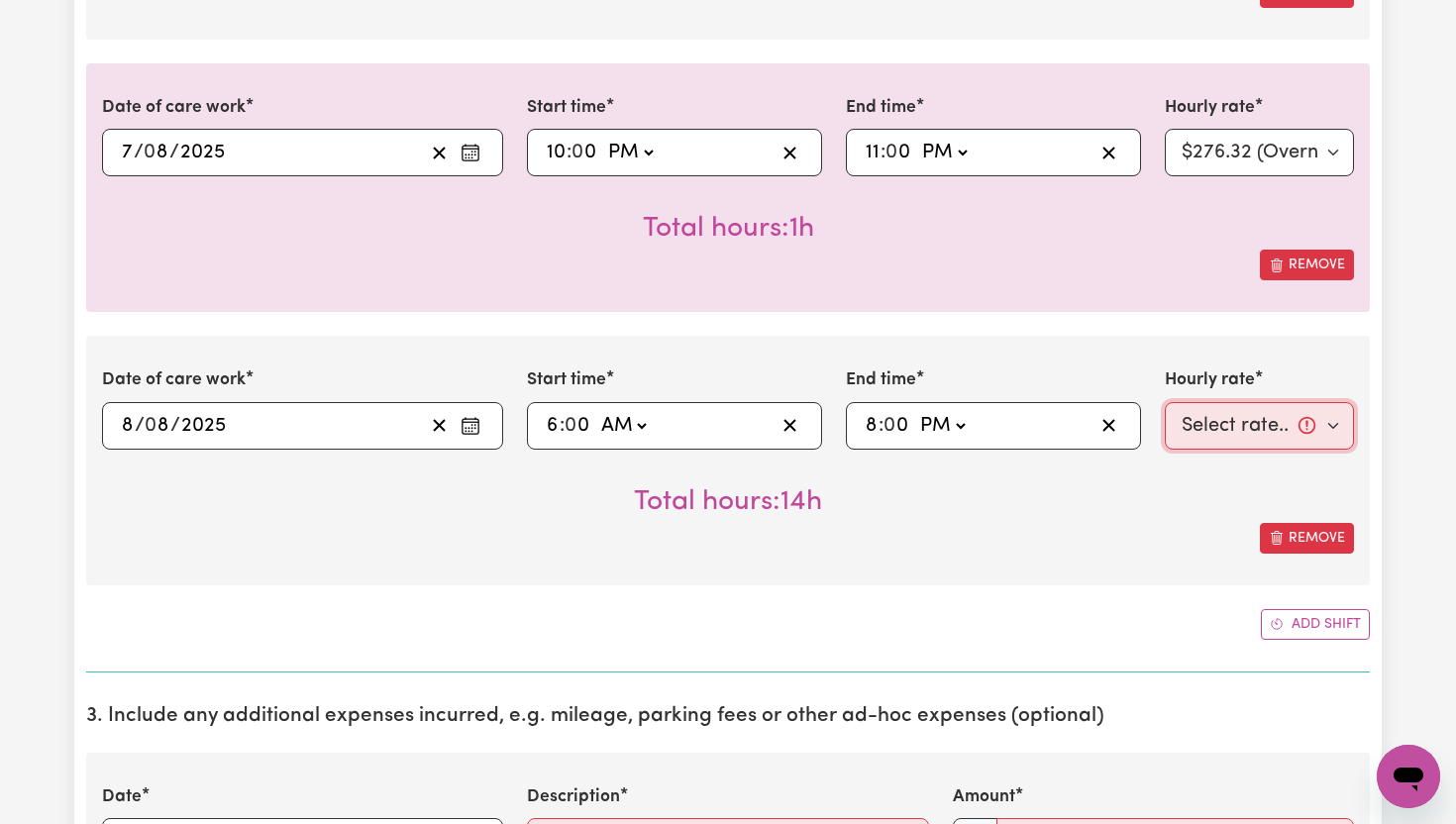 click on "Select rate... $65.21 (Weekday) $91.76 (Saturday) $118.32 (Sunday) $144.87 (Public Holiday) $71.85 (Evening Care) $276.32 (Overnight)" at bounding box center [1259, 426] 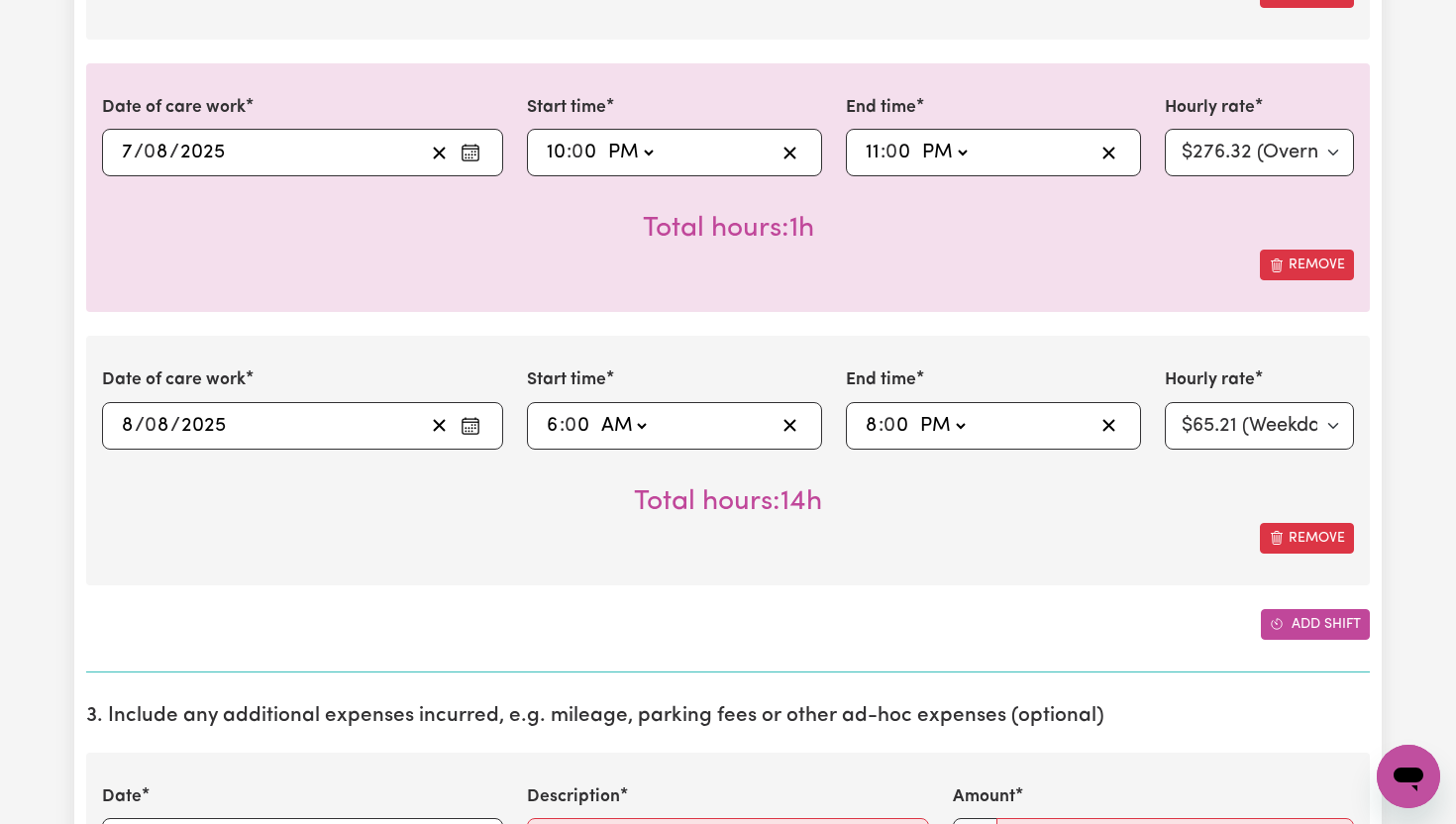 click on "Add shift" at bounding box center [1315, 624] 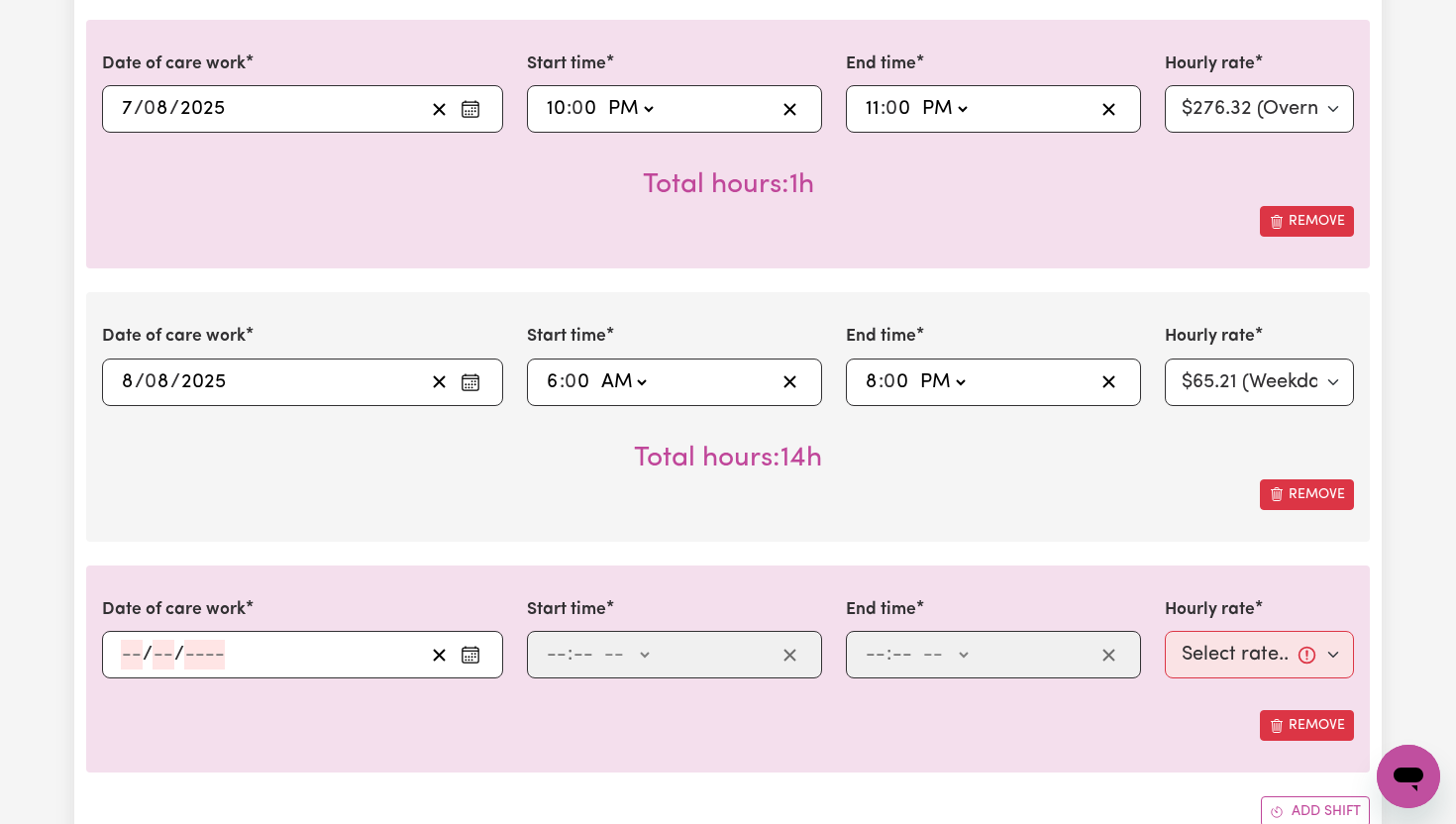 scroll, scrollTop: 2856, scrollLeft: 0, axis: vertical 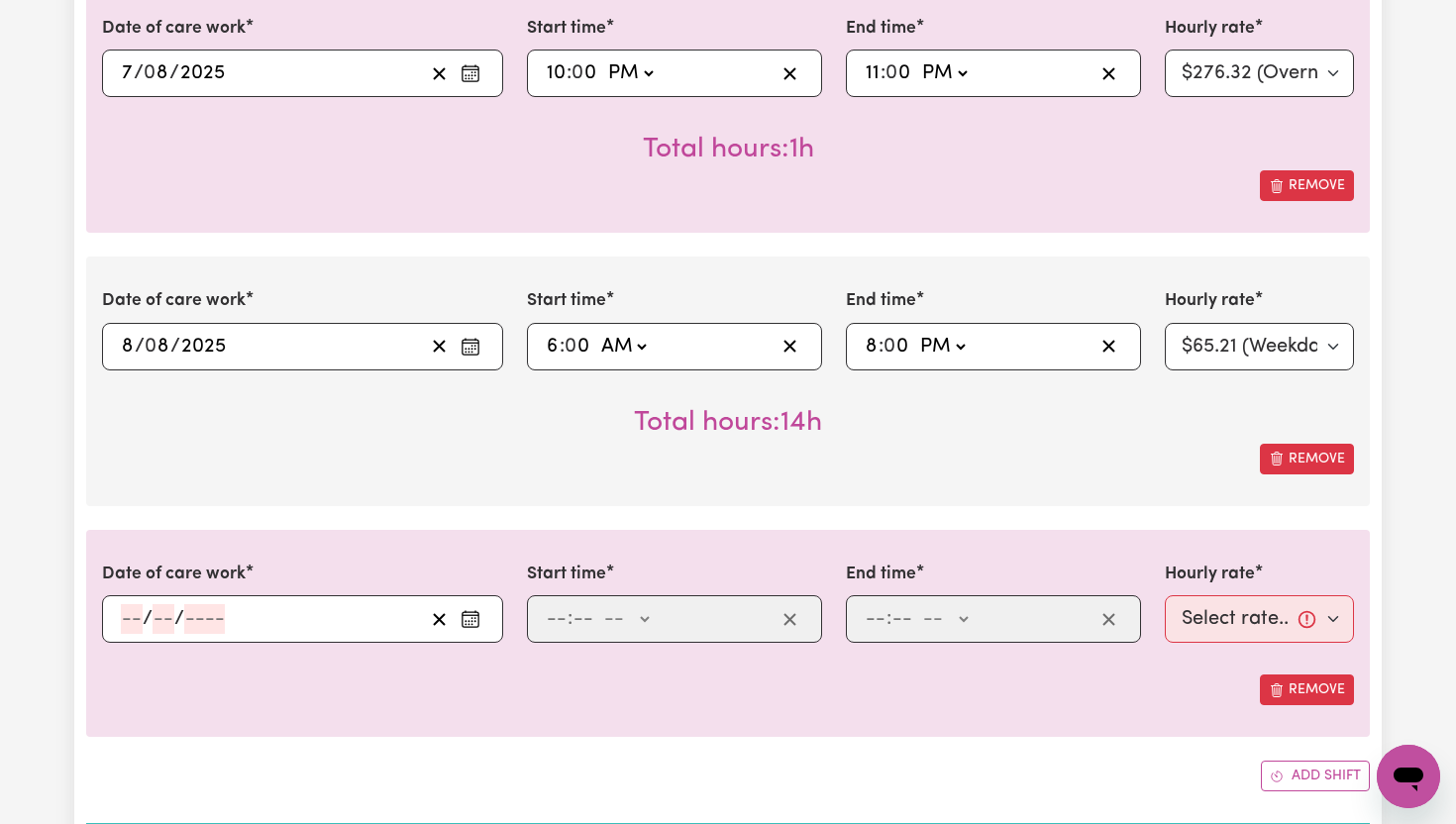 click 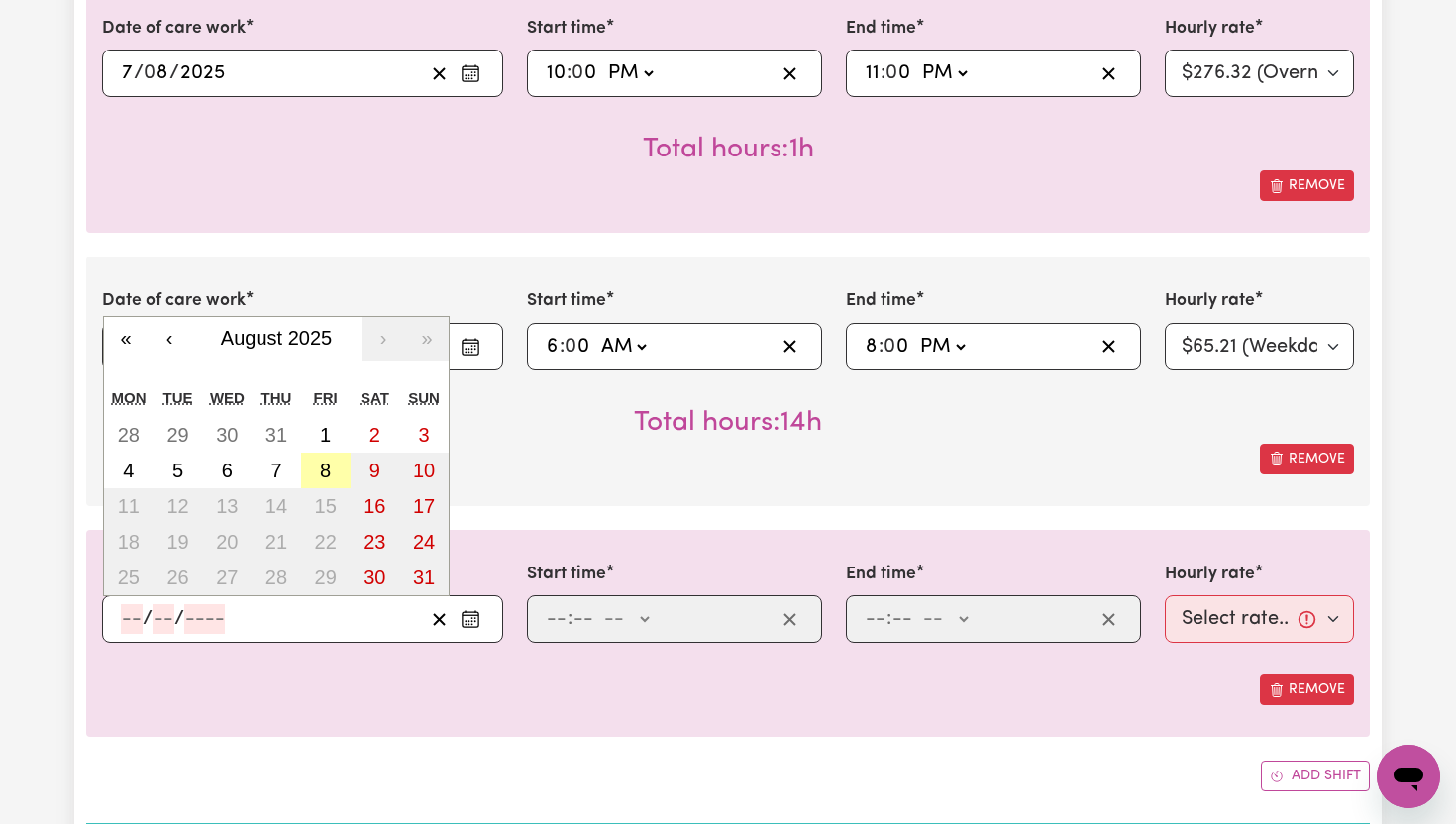 click on "8" at bounding box center [325, 470] 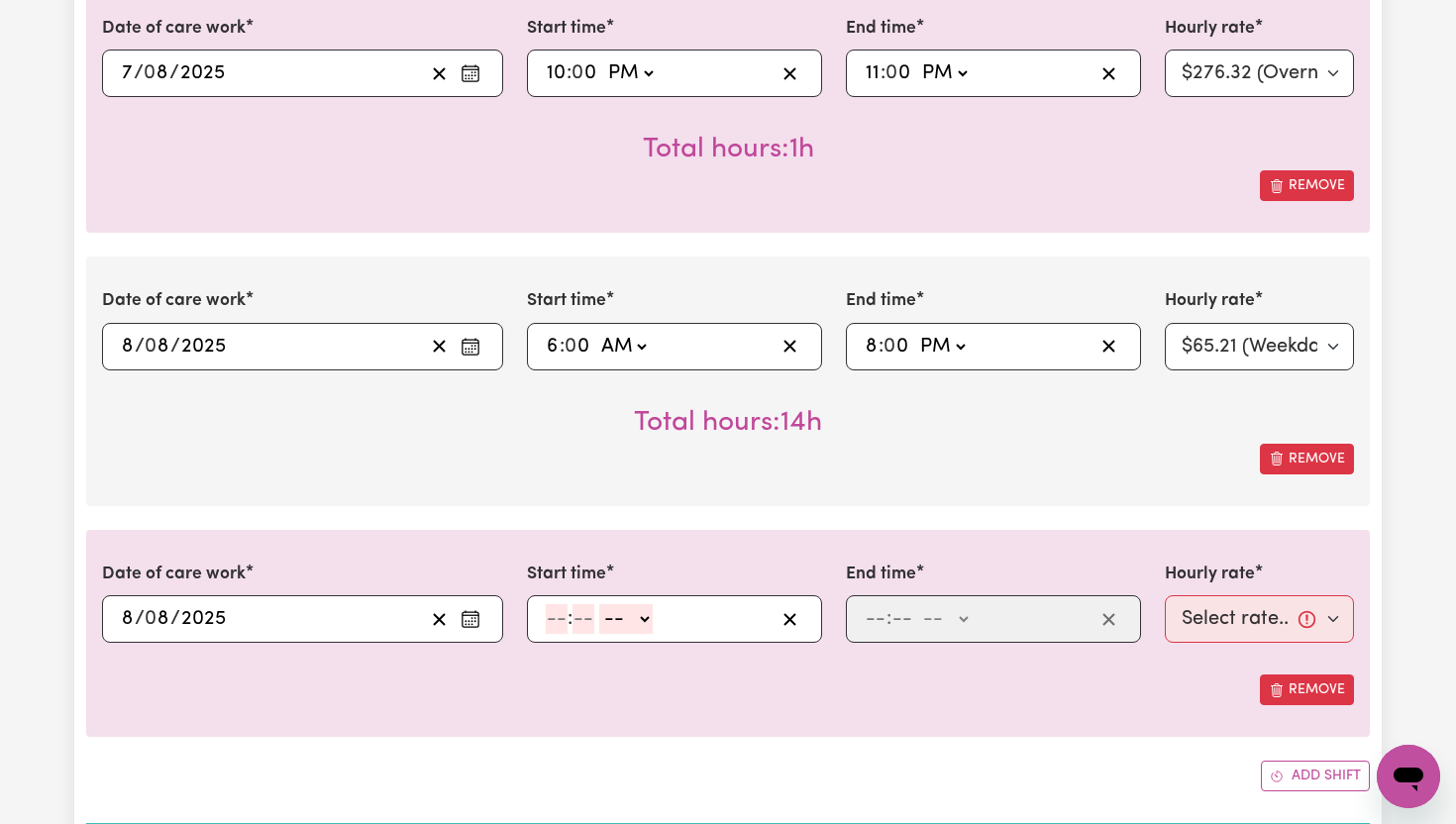 click 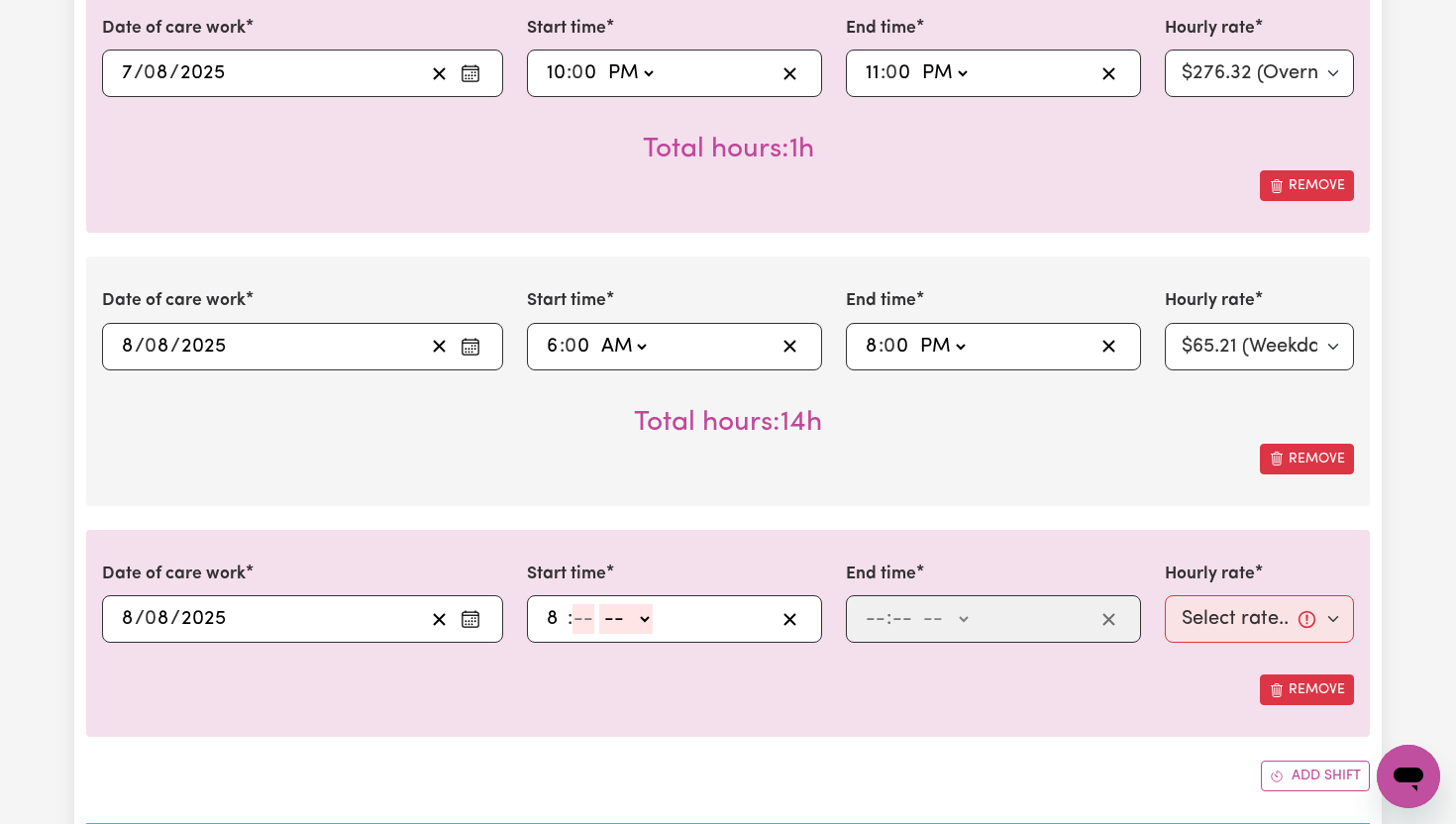 type on "8" 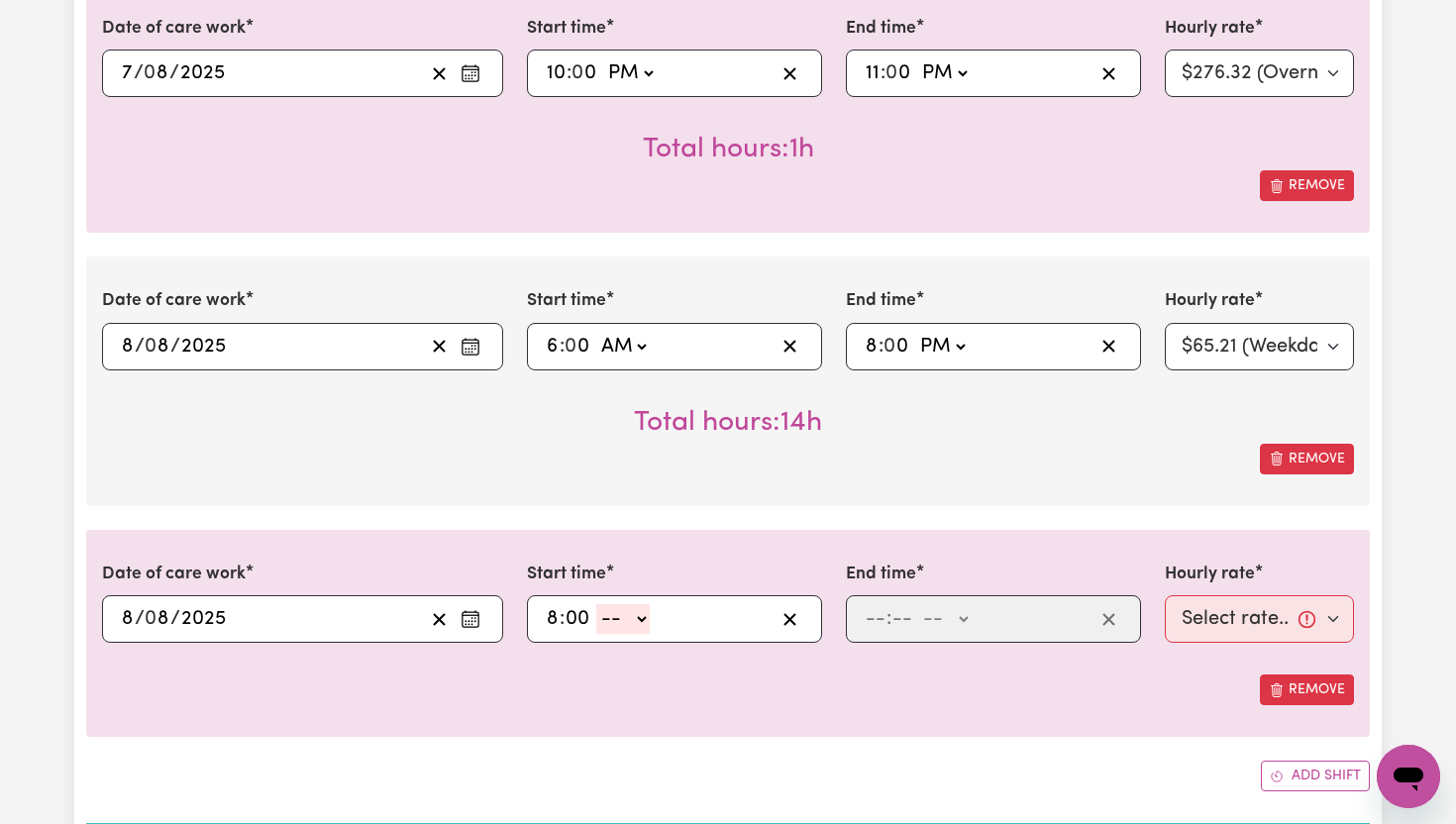 type on "00" 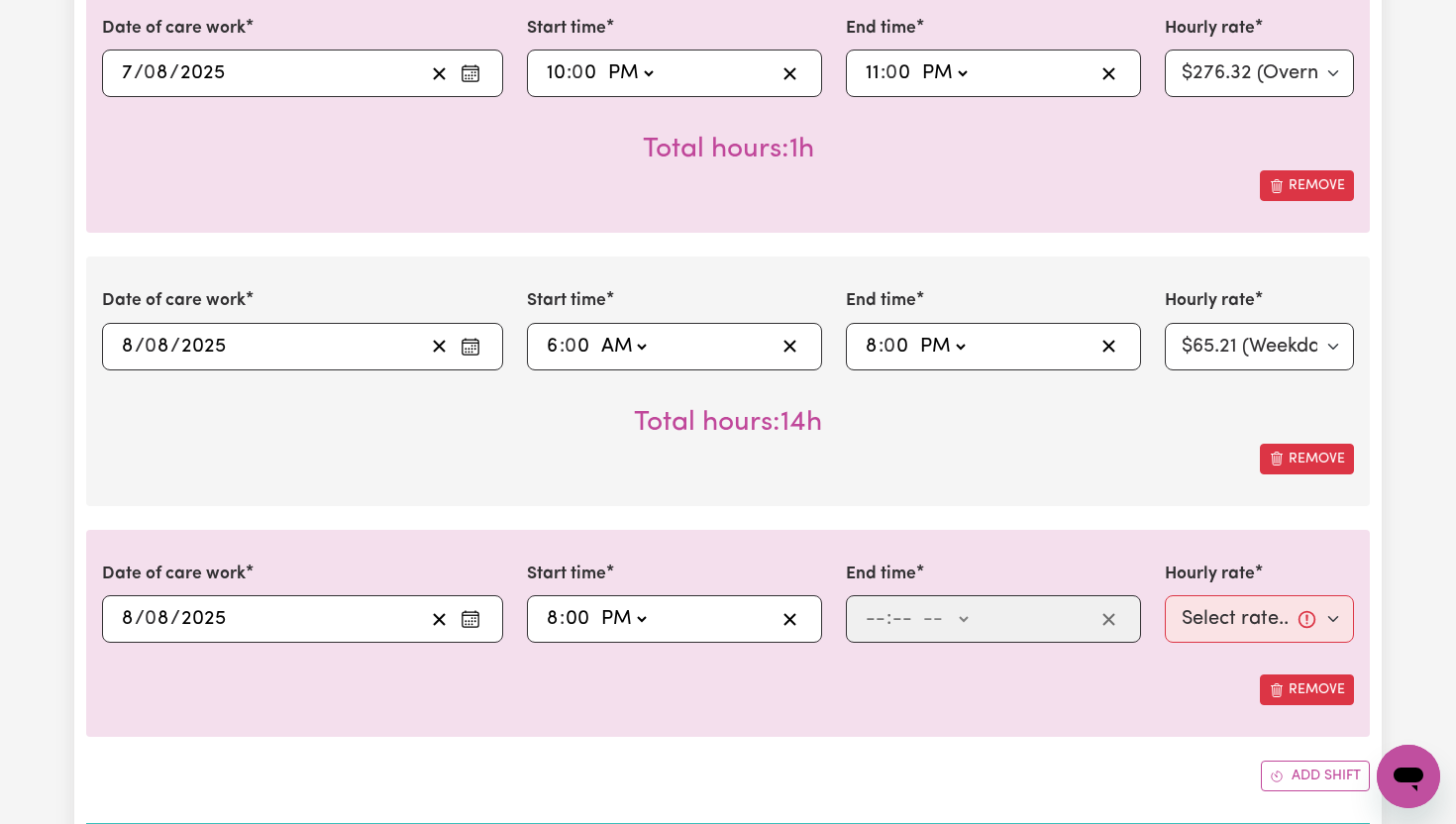 type on "20:00" 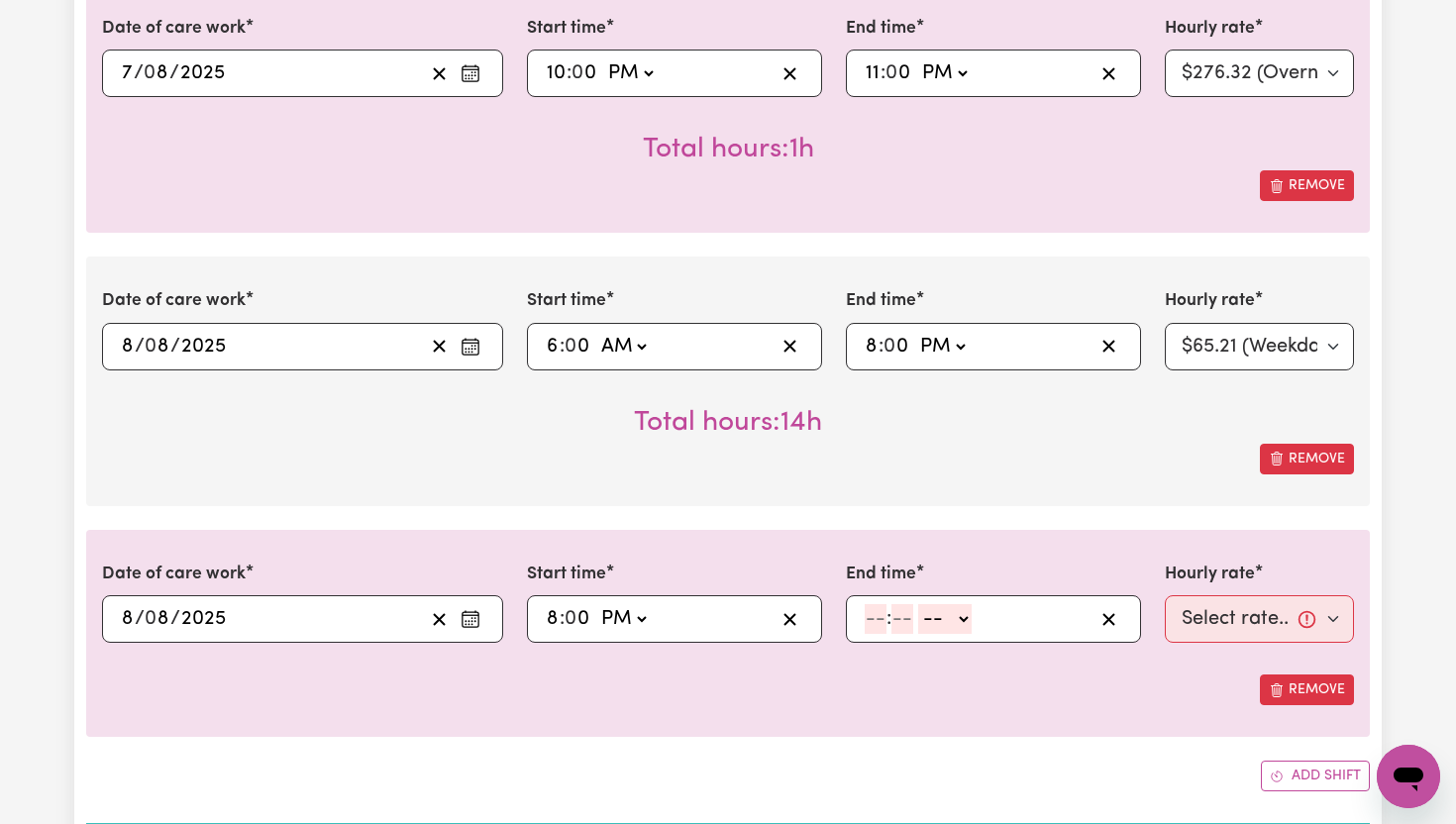 click 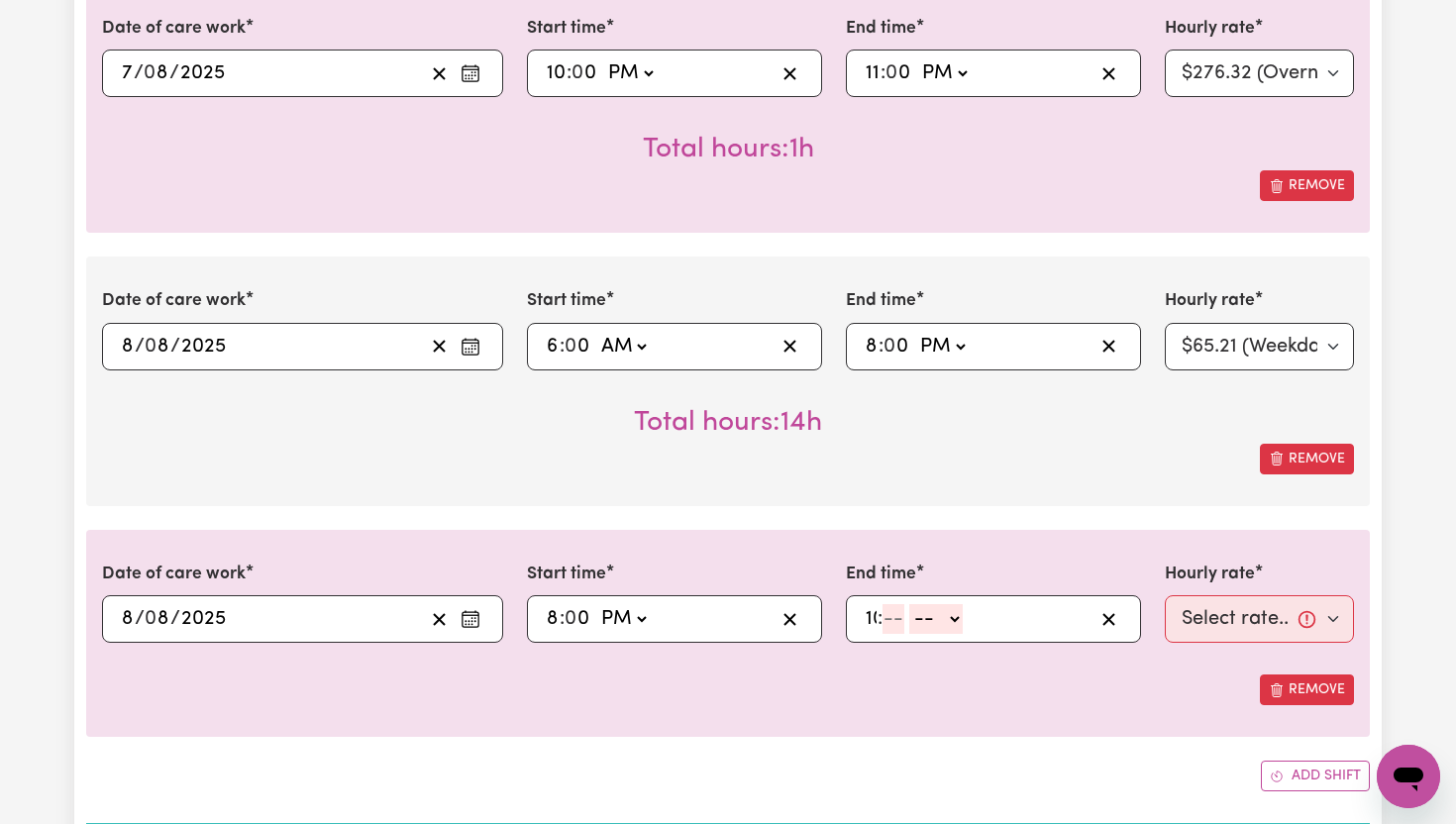 type on "10" 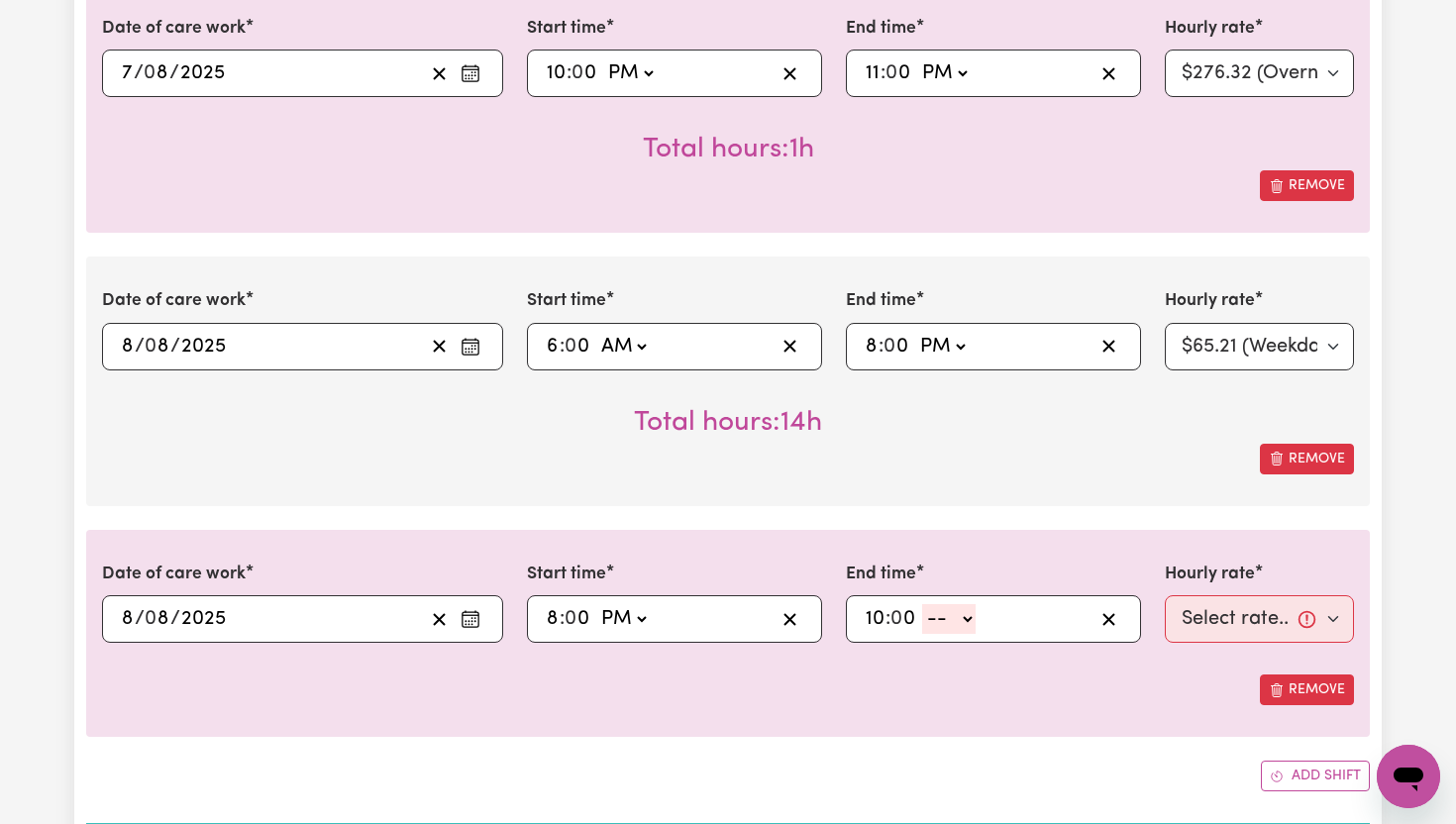 type on "0" 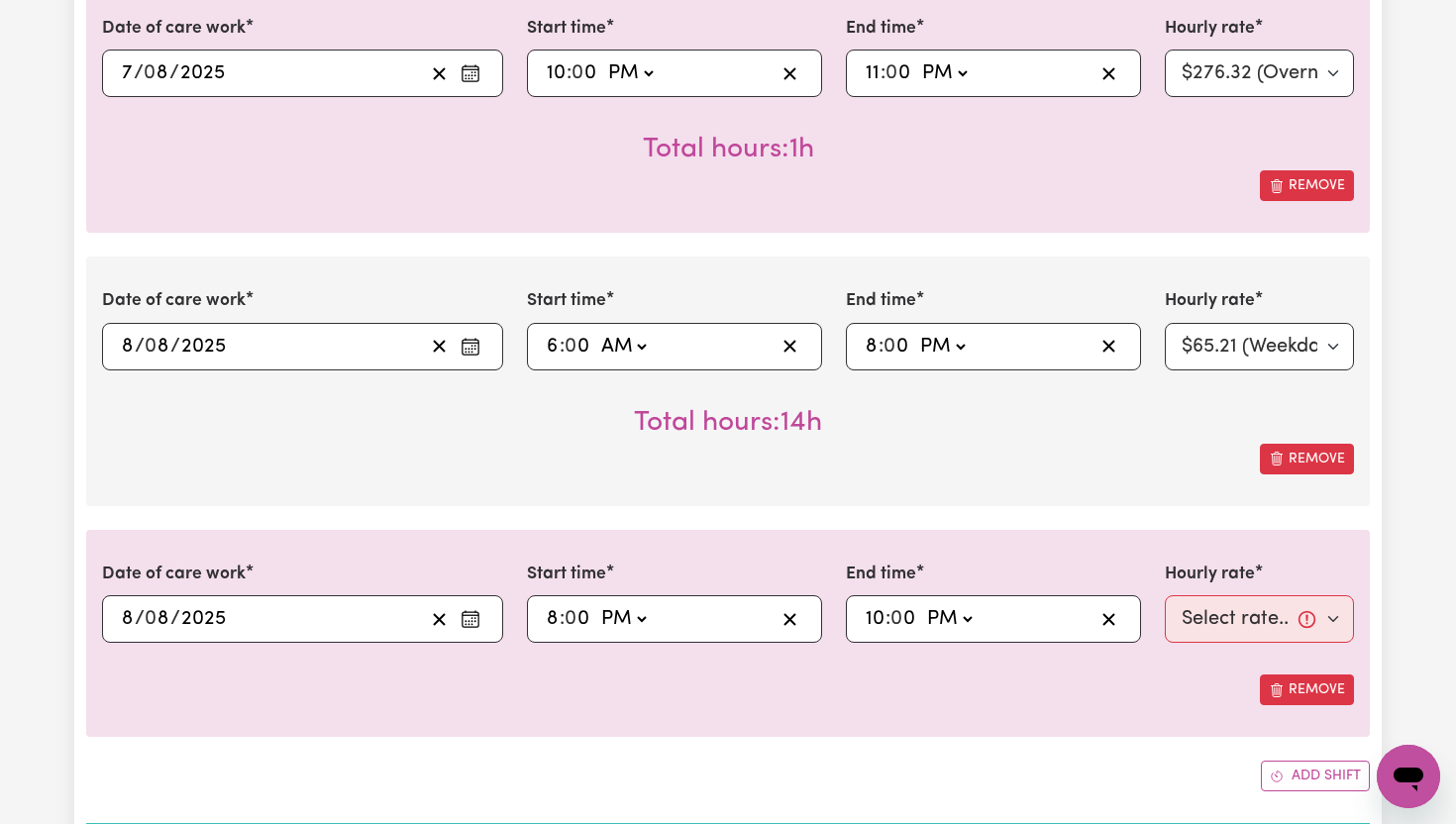 type on "22:00" 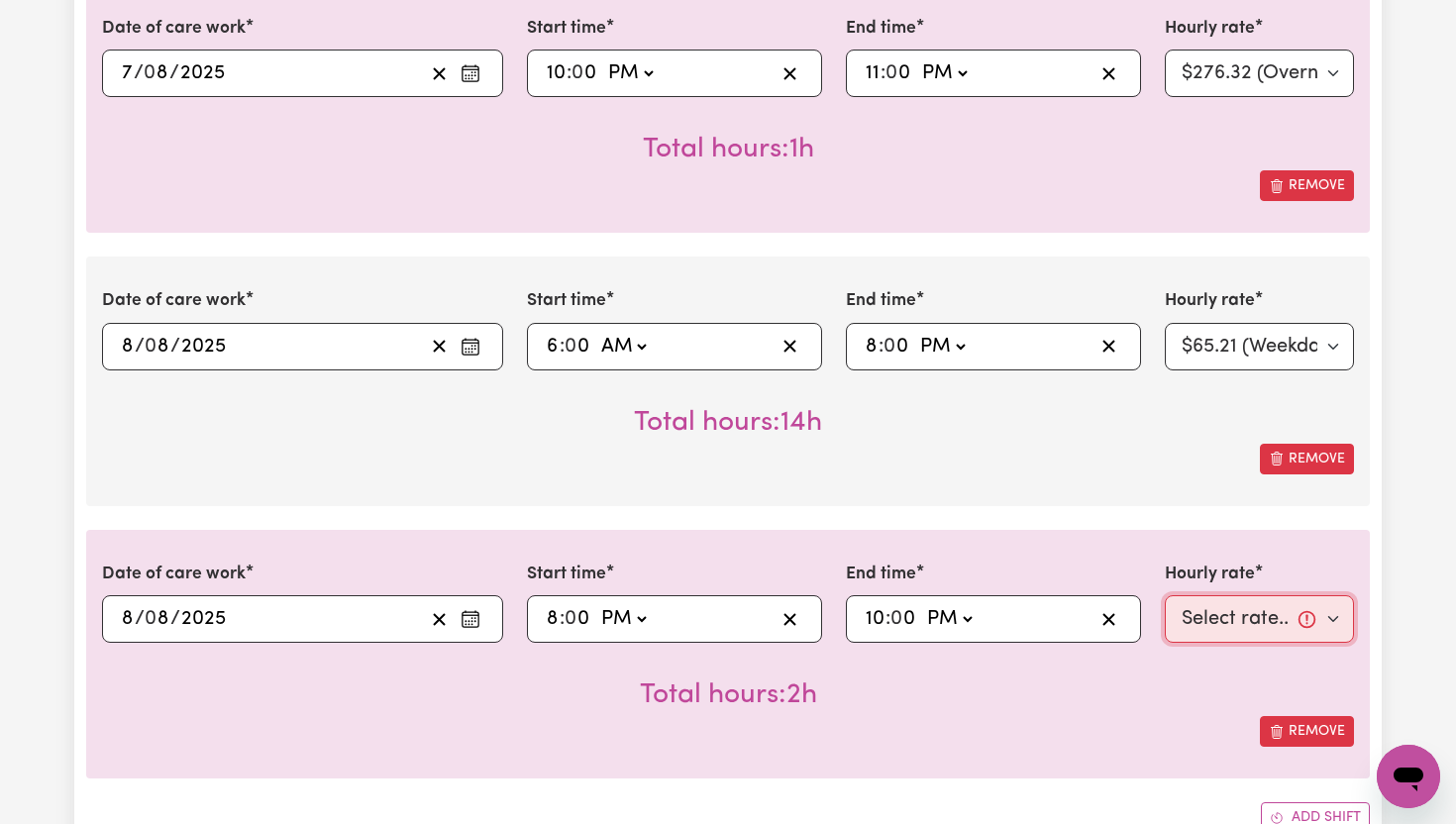 click on "Select rate... $65.21 (Weekday) $91.76 (Saturday) $118.32 (Sunday) $144.87 (Public Holiday) $71.85 (Evening Care) $276.32 (Overnight)" at bounding box center (1259, 619) 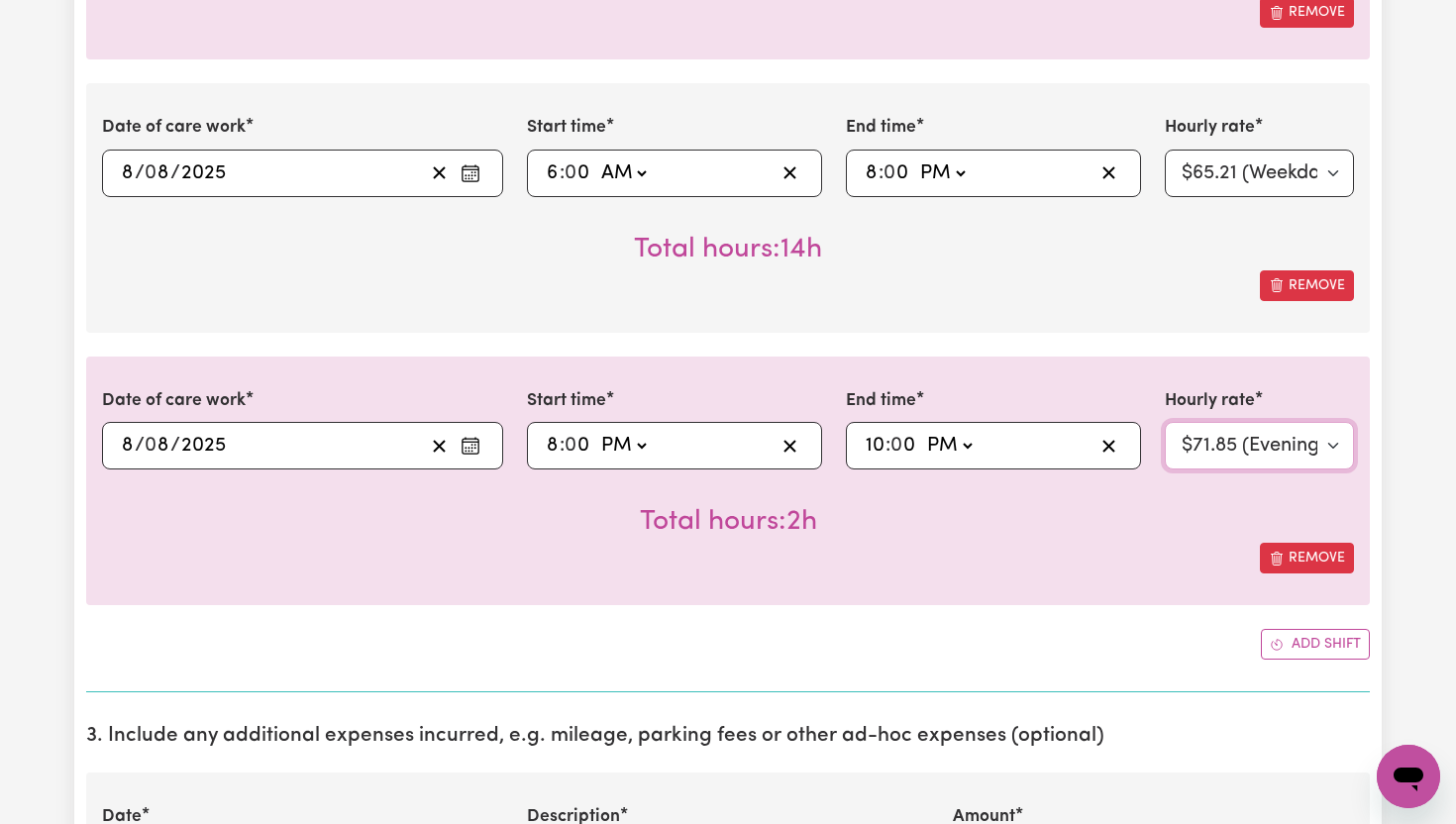 scroll, scrollTop: 3033, scrollLeft: 0, axis: vertical 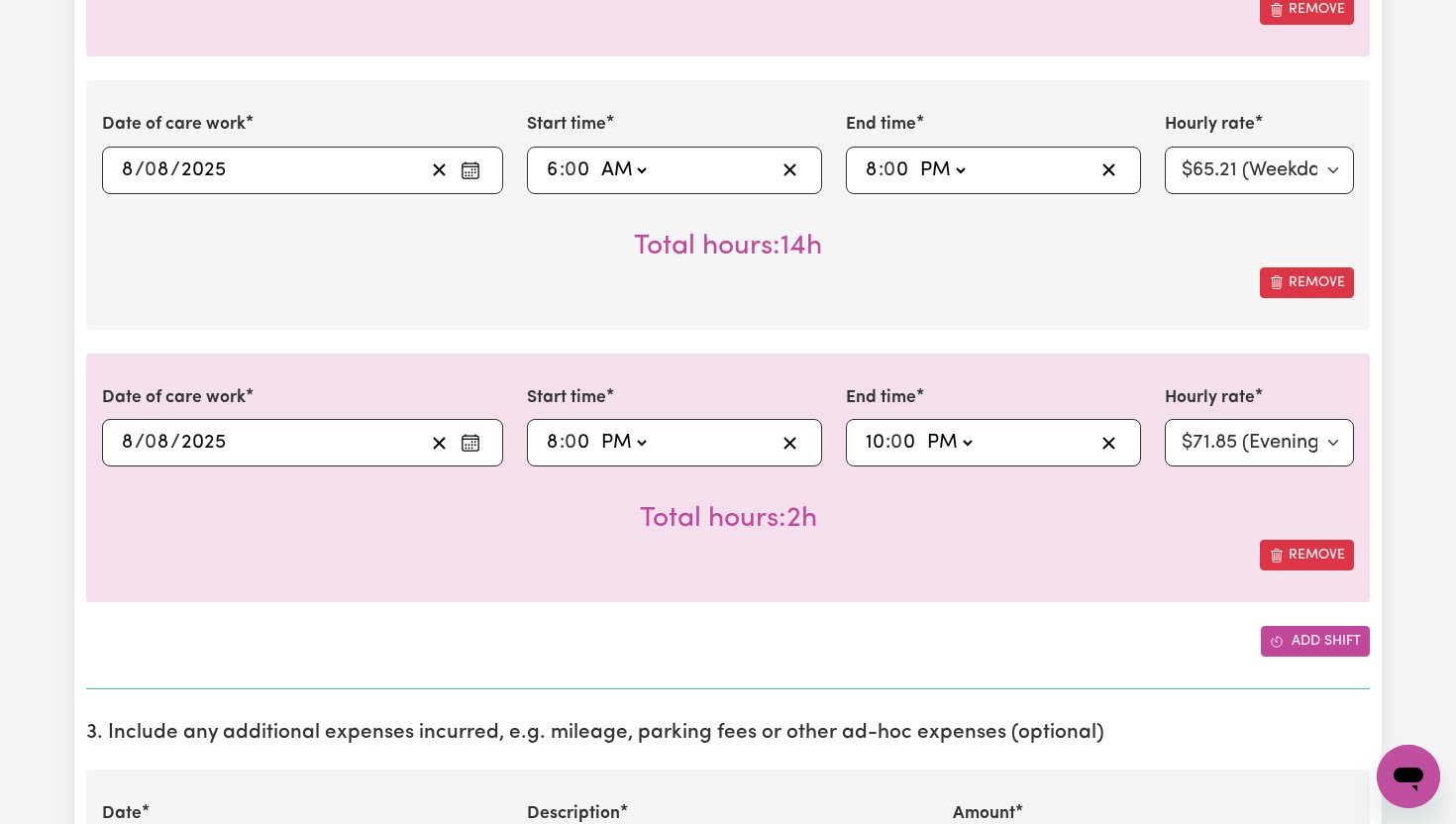 click on "Add shift" at bounding box center [1315, 641] 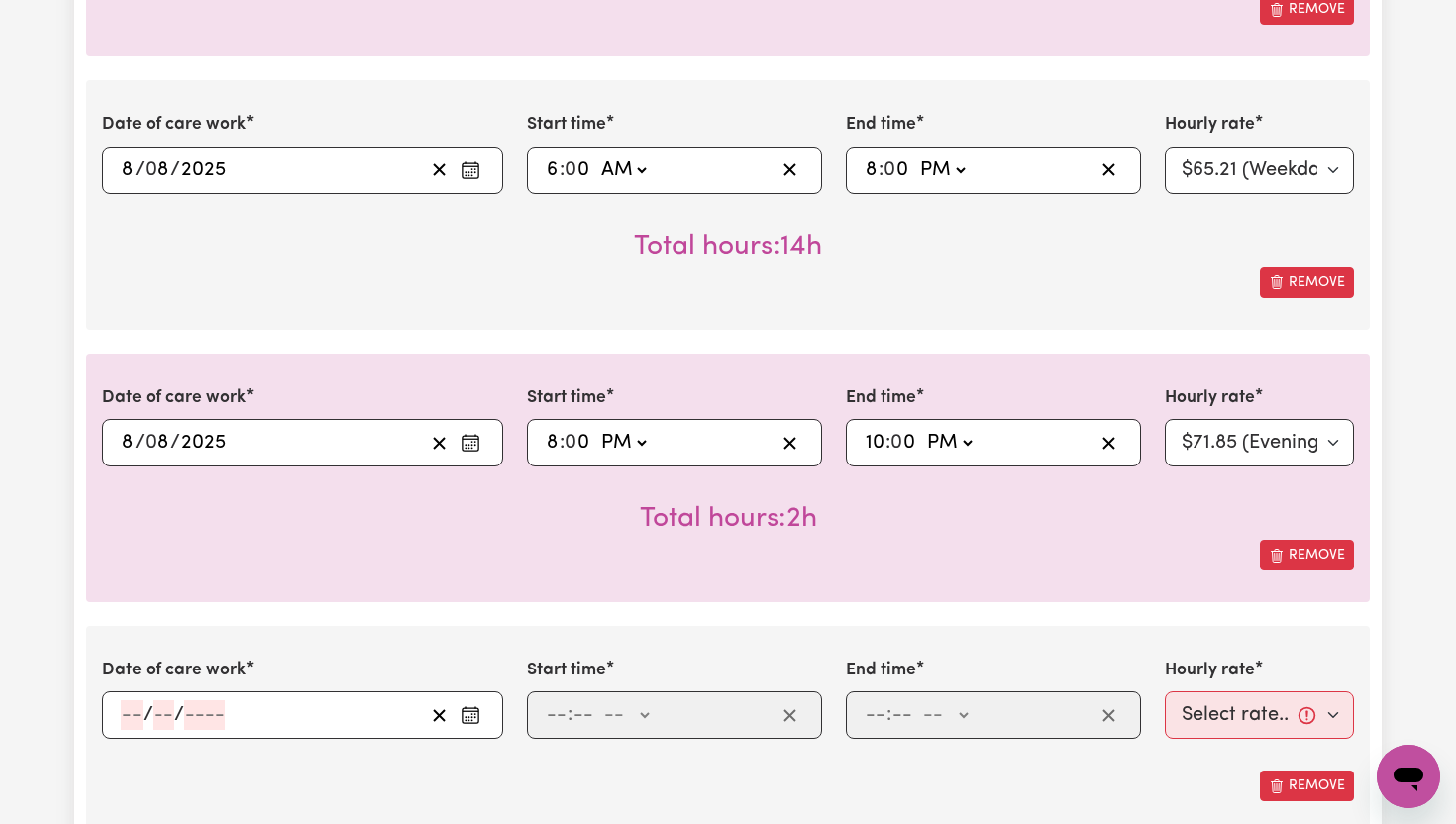 click 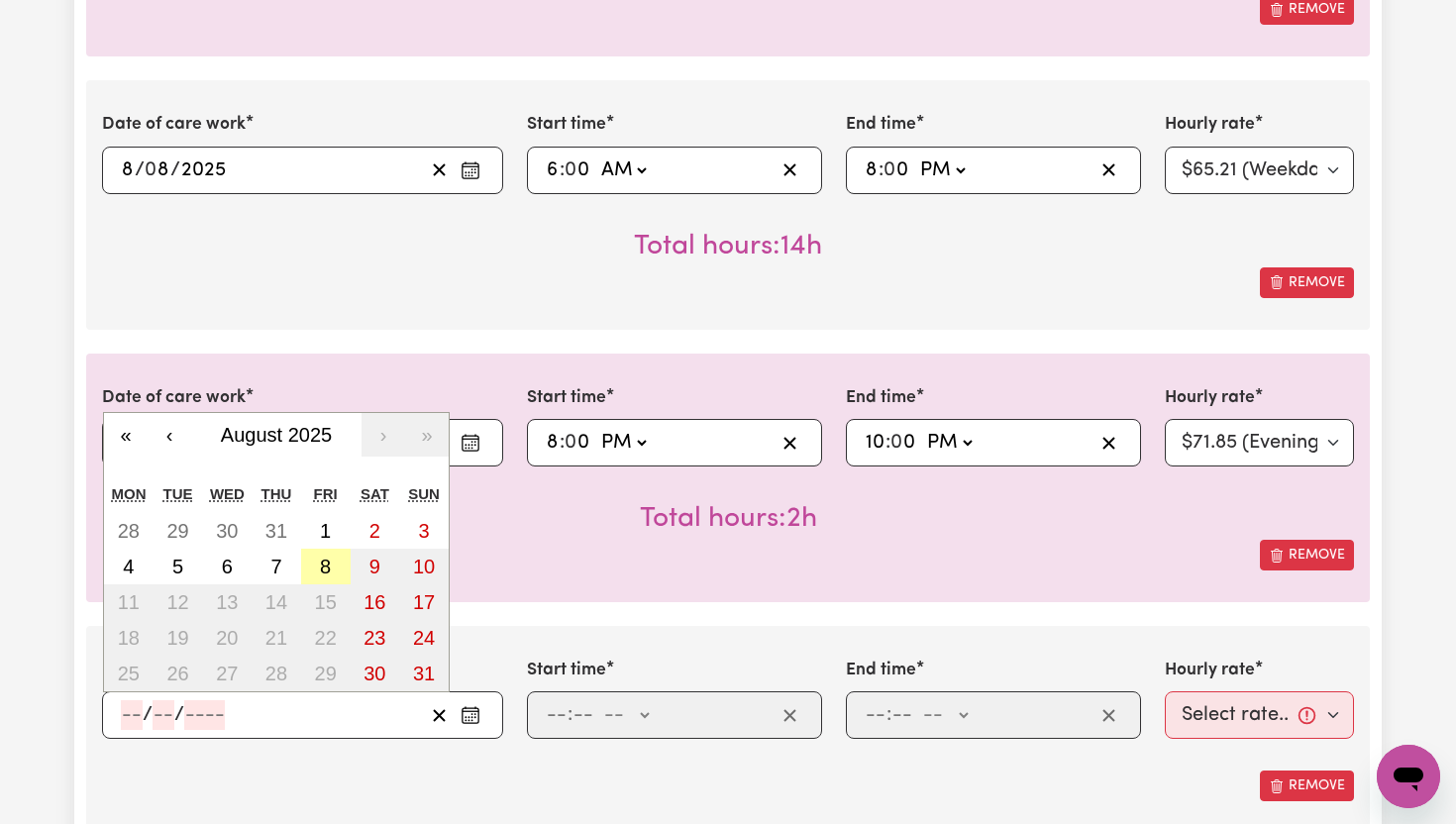 click on "8" at bounding box center (326, 566) 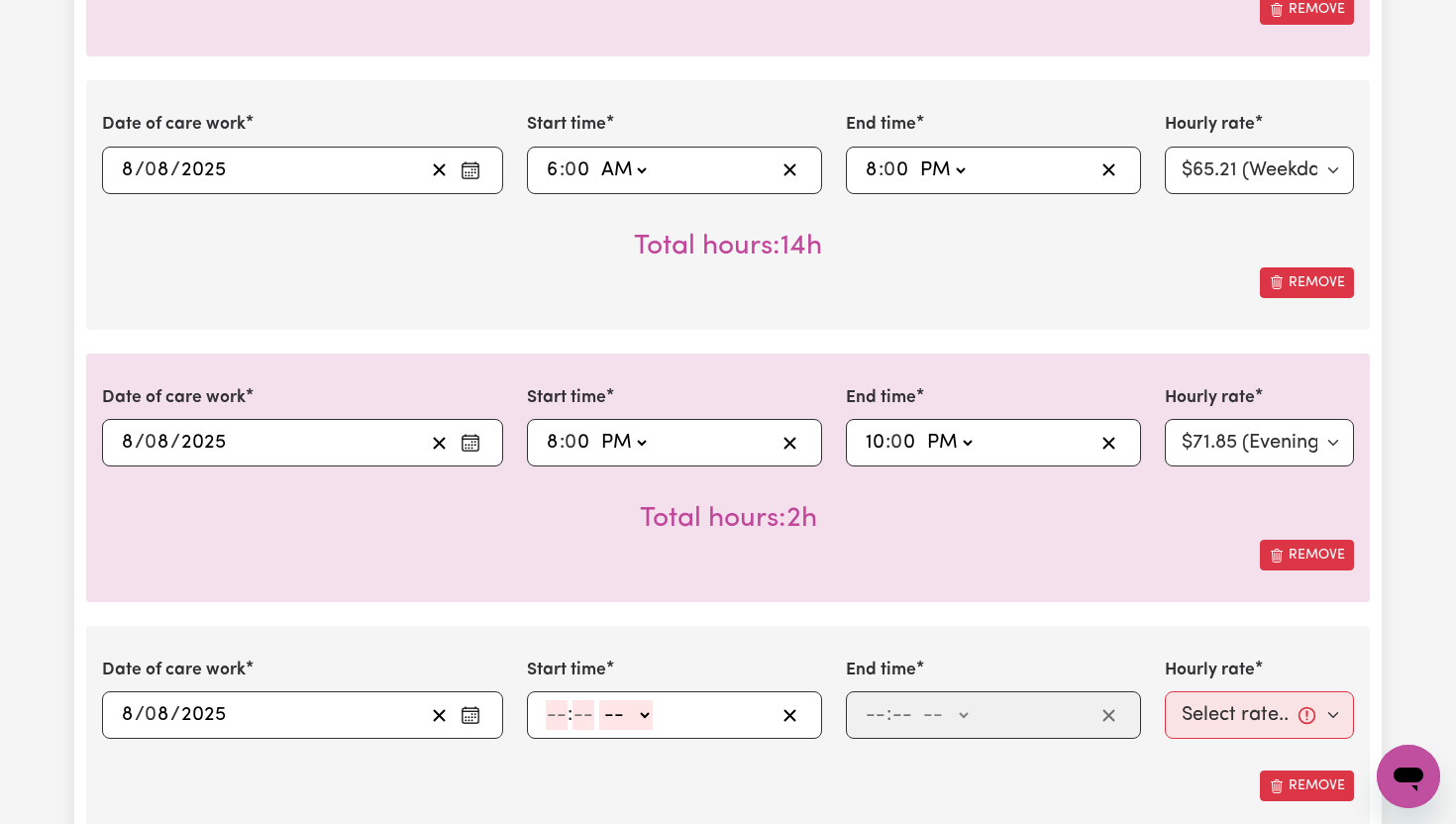 click 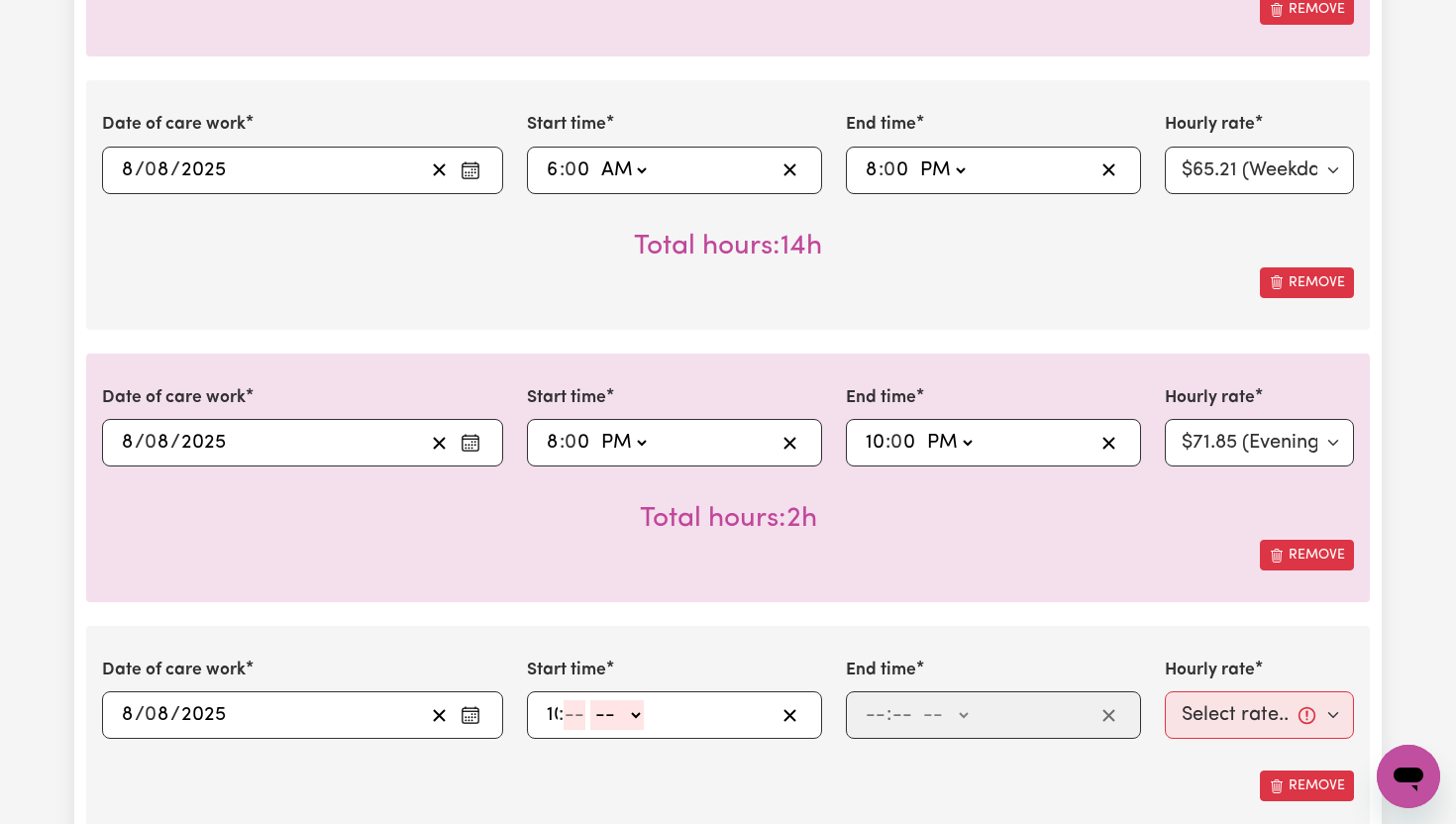 type on "10" 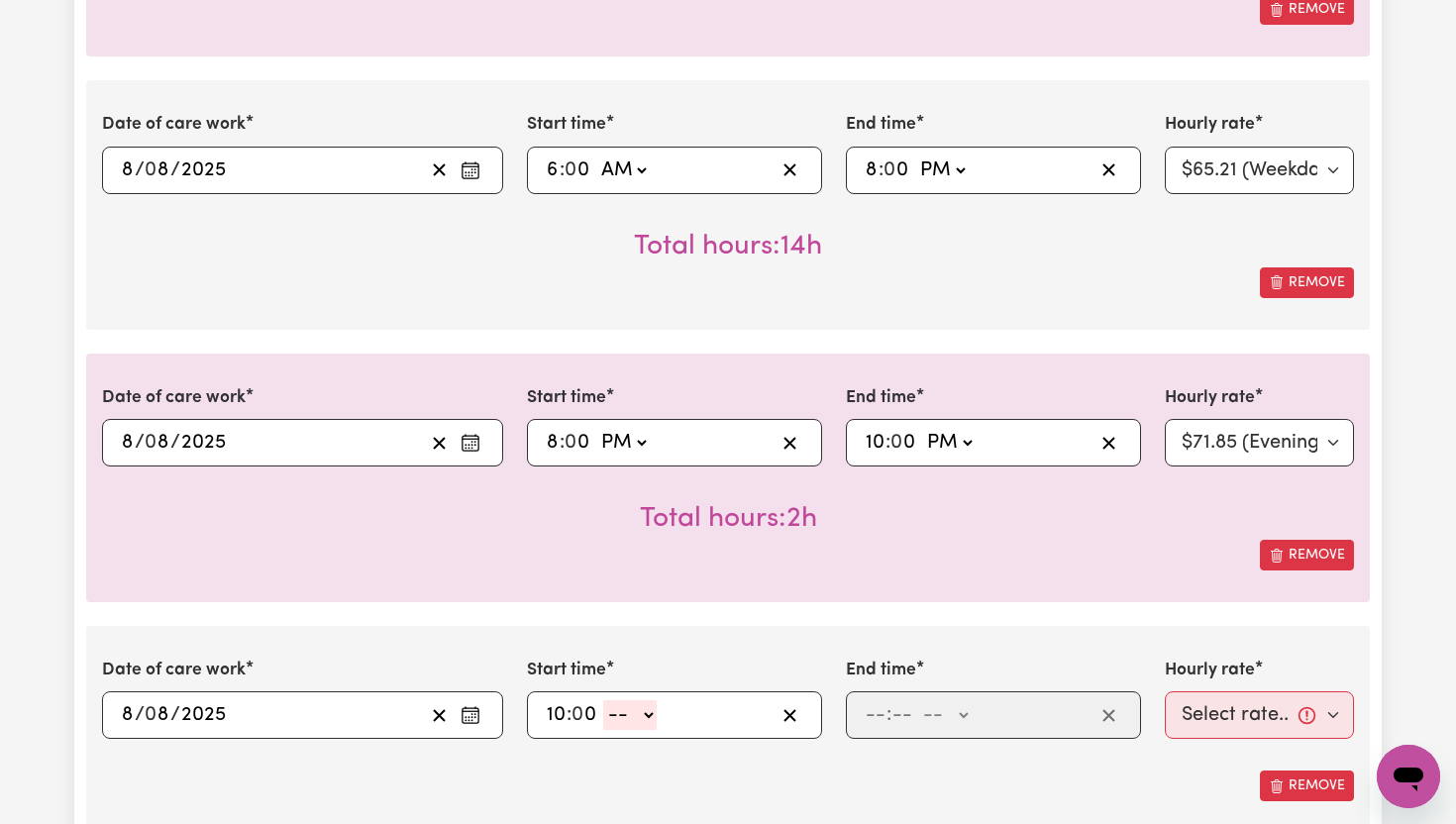 type on "0" 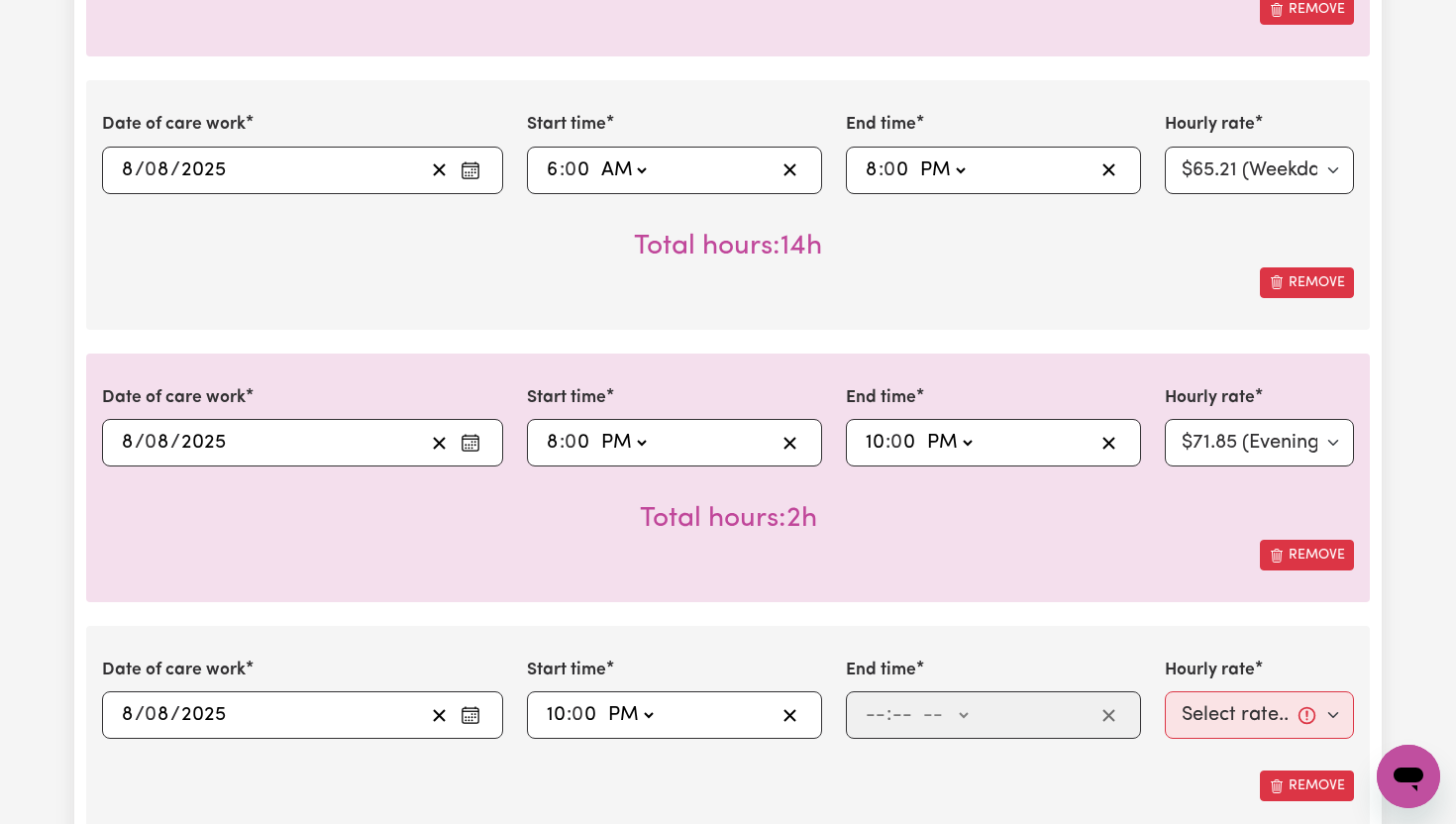 type on "22:00" 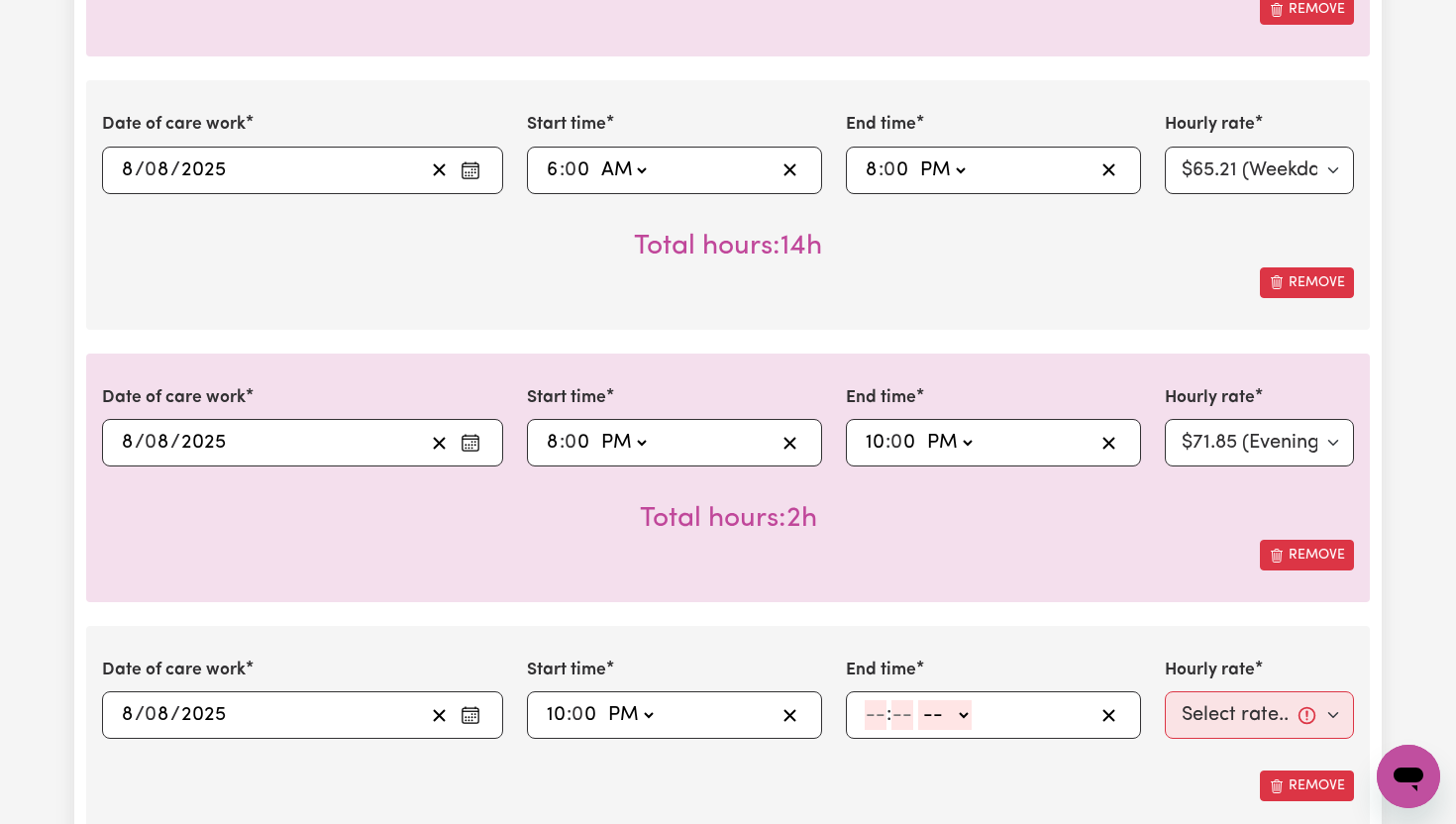click 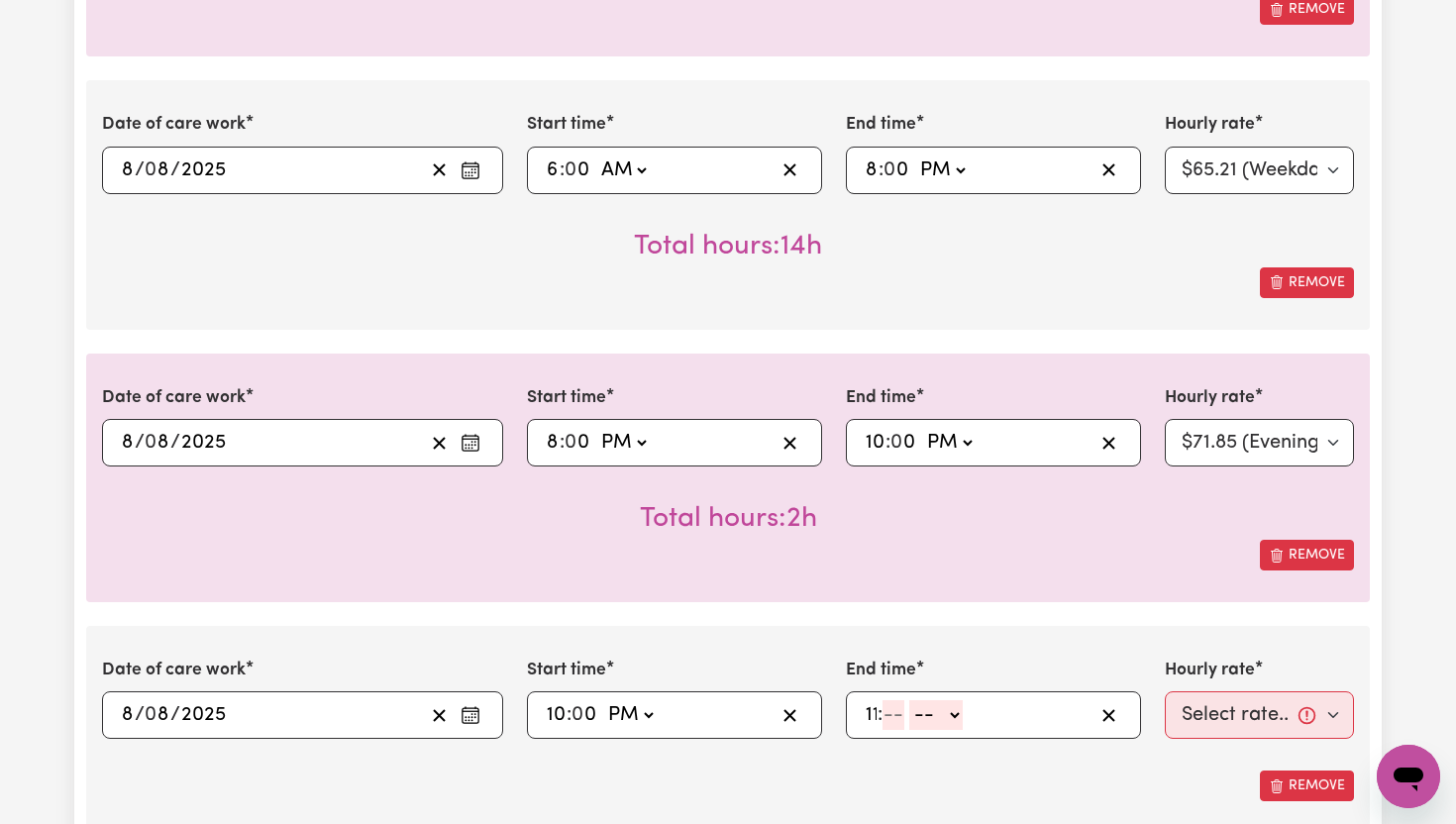 type on "11" 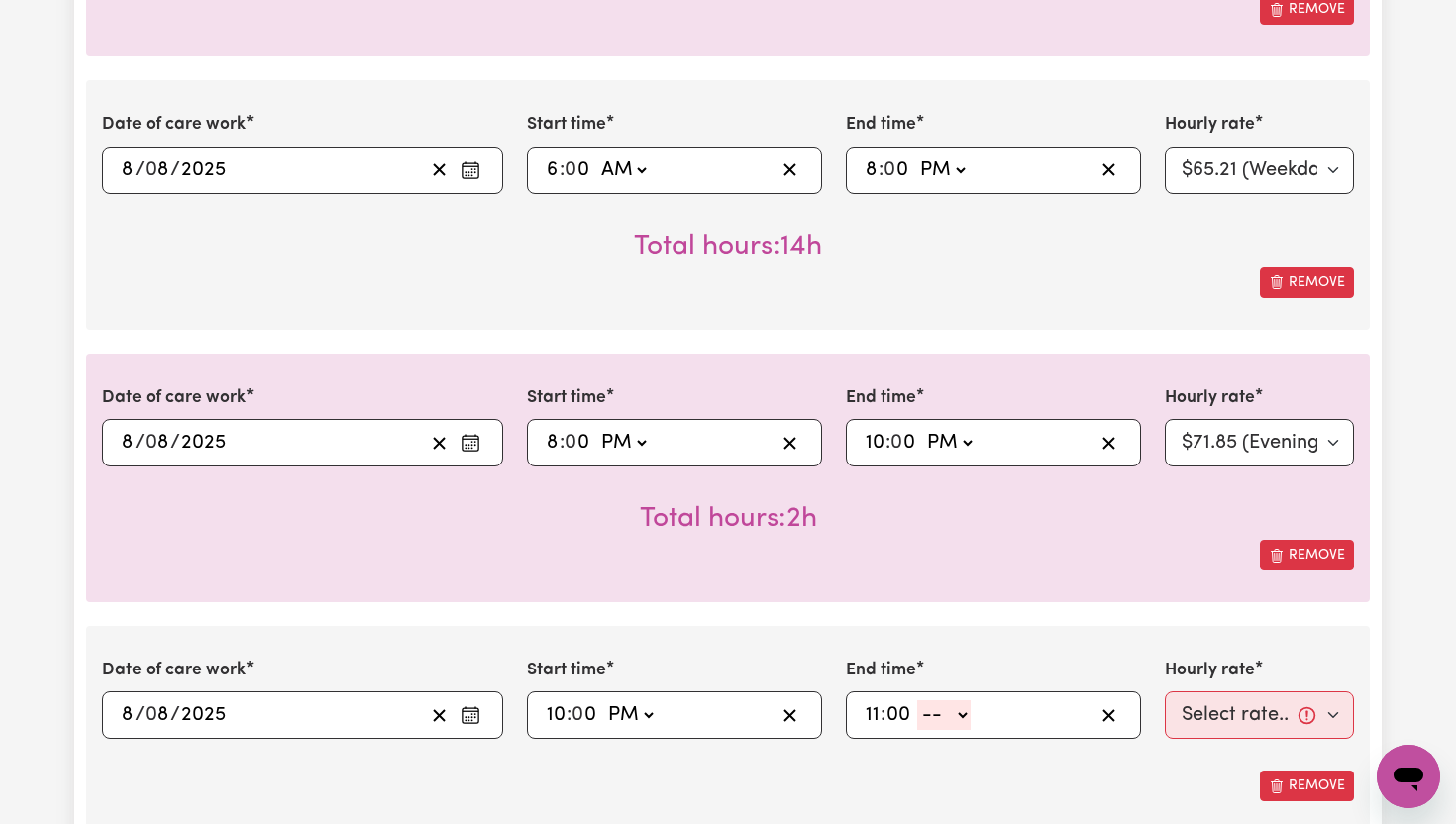 type on "00" 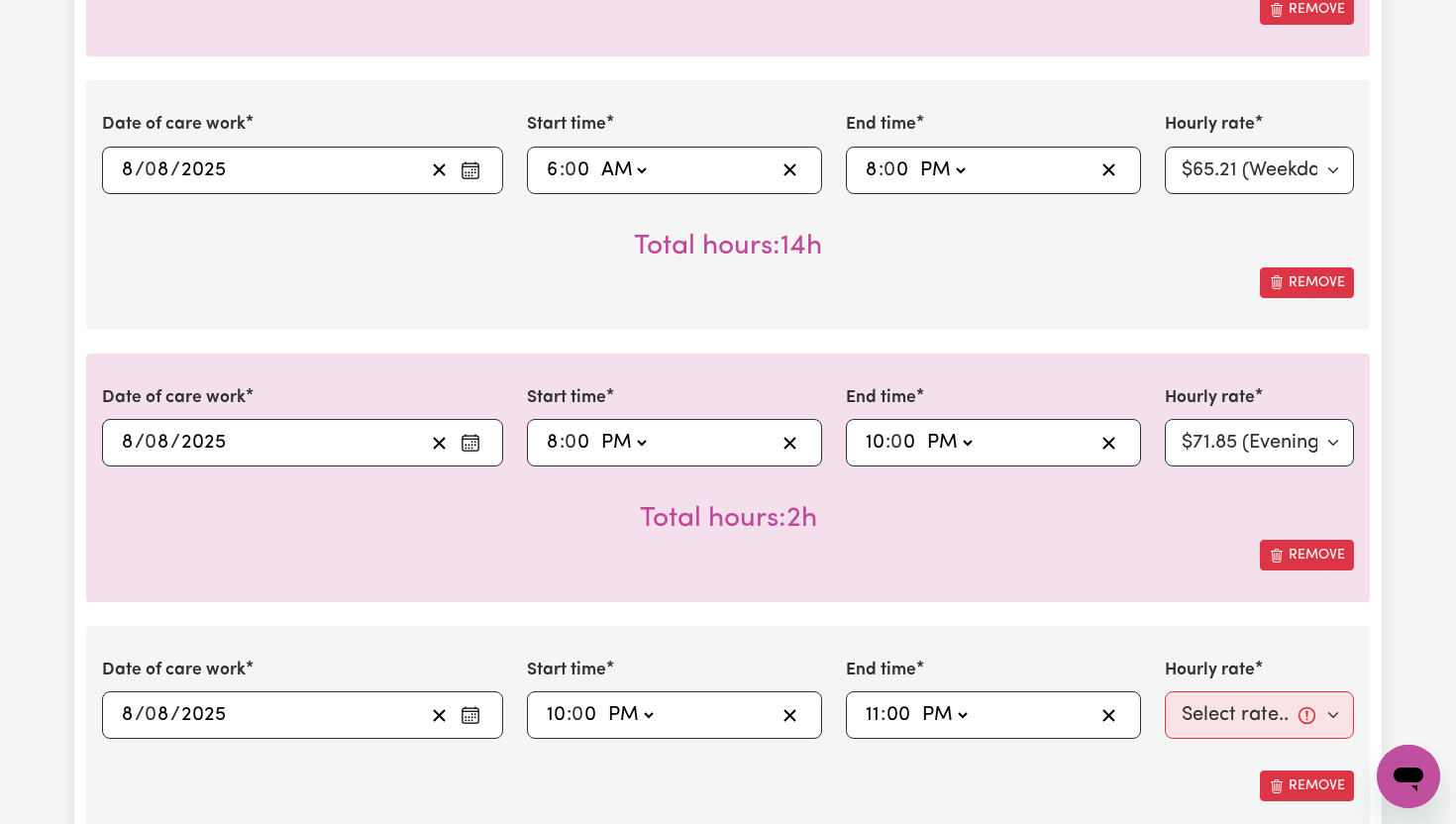 type on "23:00" 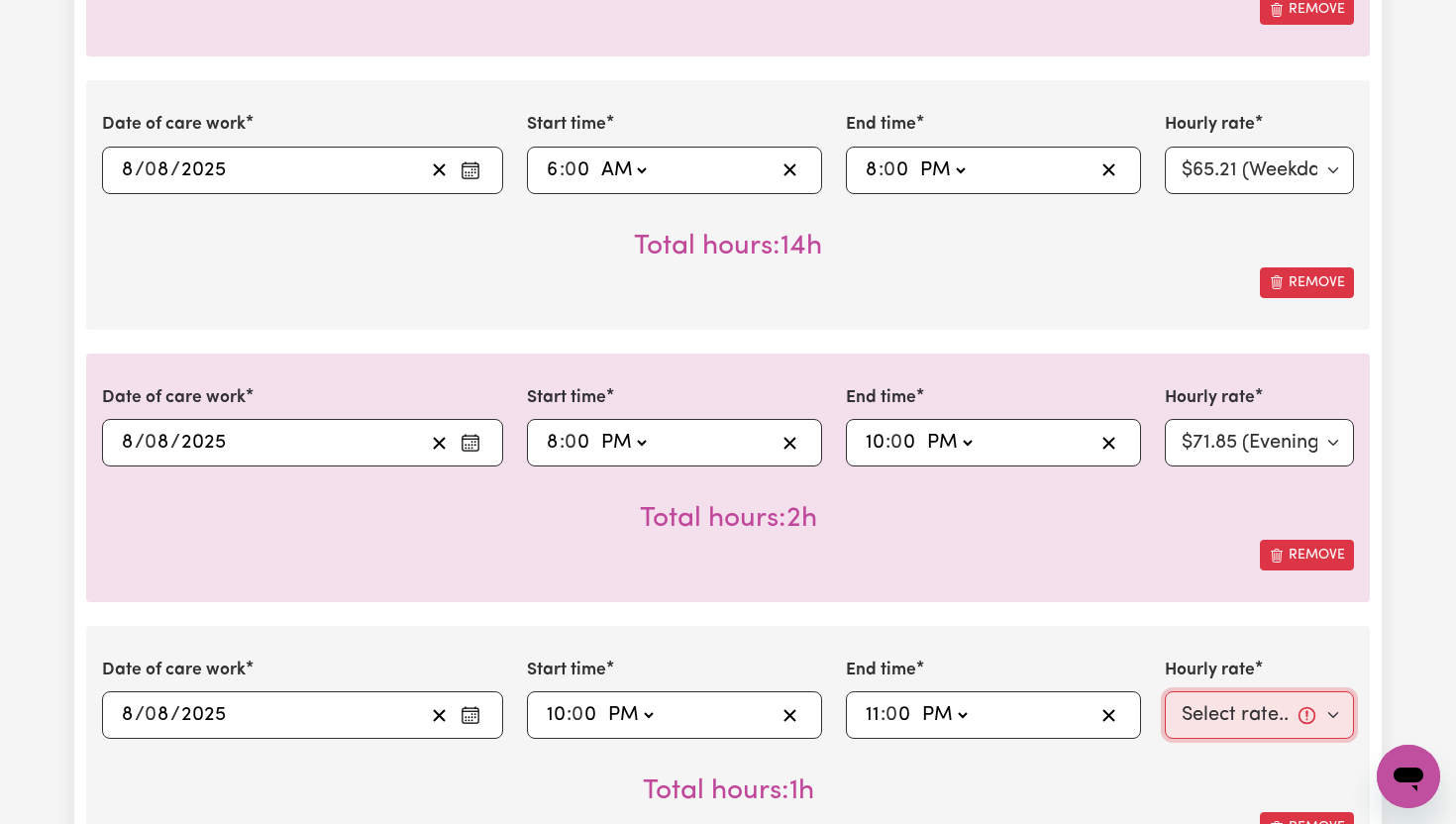 click on "Select rate... $65.21 (Weekday) $91.76 (Saturday) $118.32 (Sunday) $144.87 (Public Holiday) $71.85 (Evening Care) $276.32 (Overnight)" at bounding box center (1259, 715) 